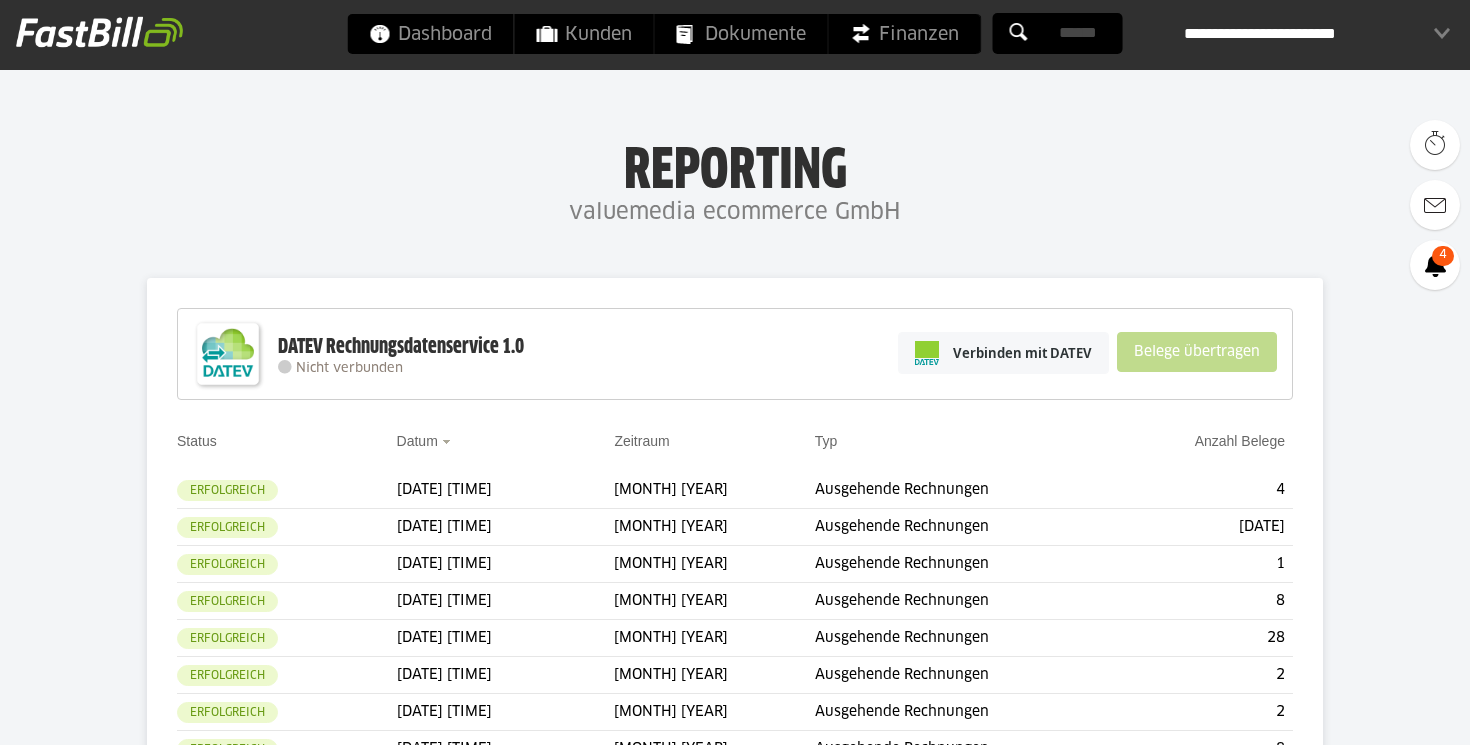 scroll, scrollTop: 0, scrollLeft: 0, axis: both 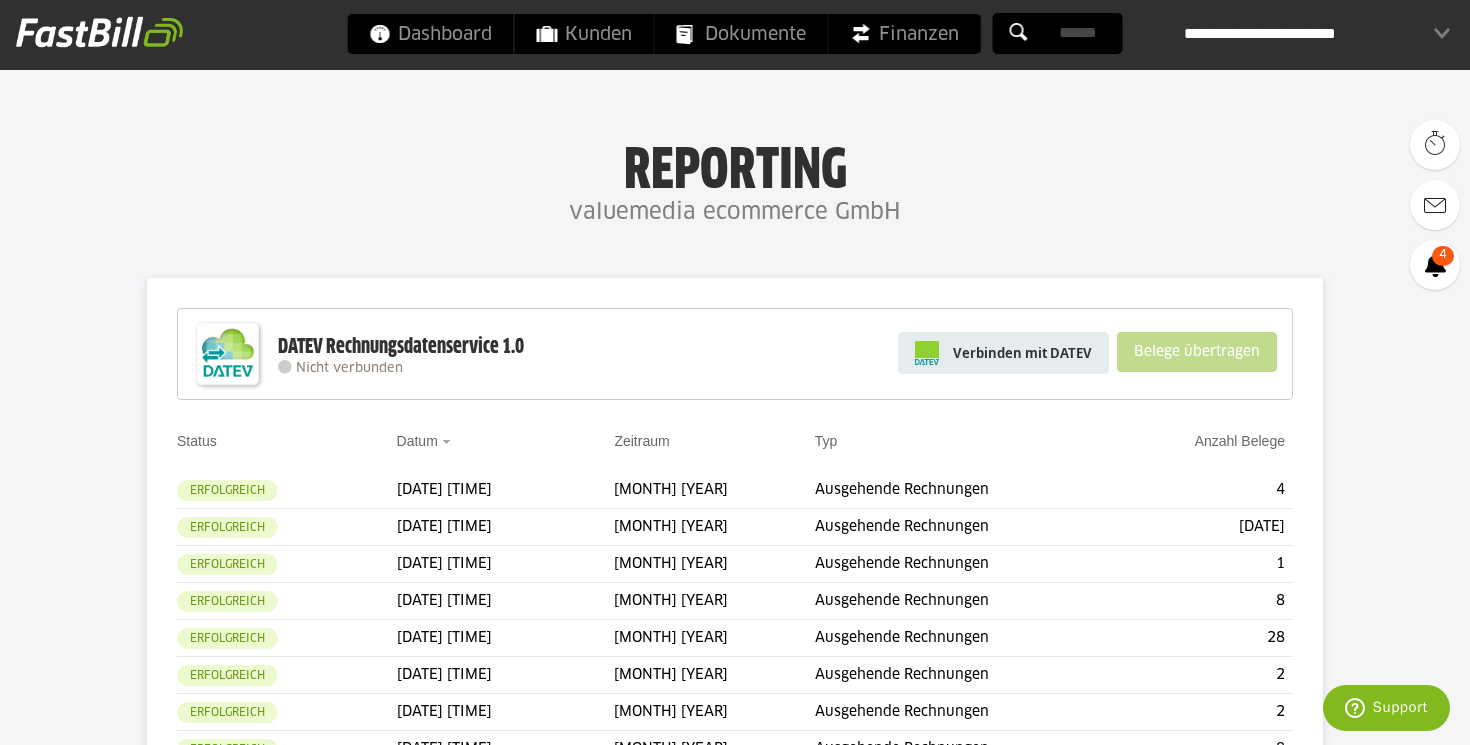 click on "Verbinden mit DATEV" at bounding box center [1022, 353] 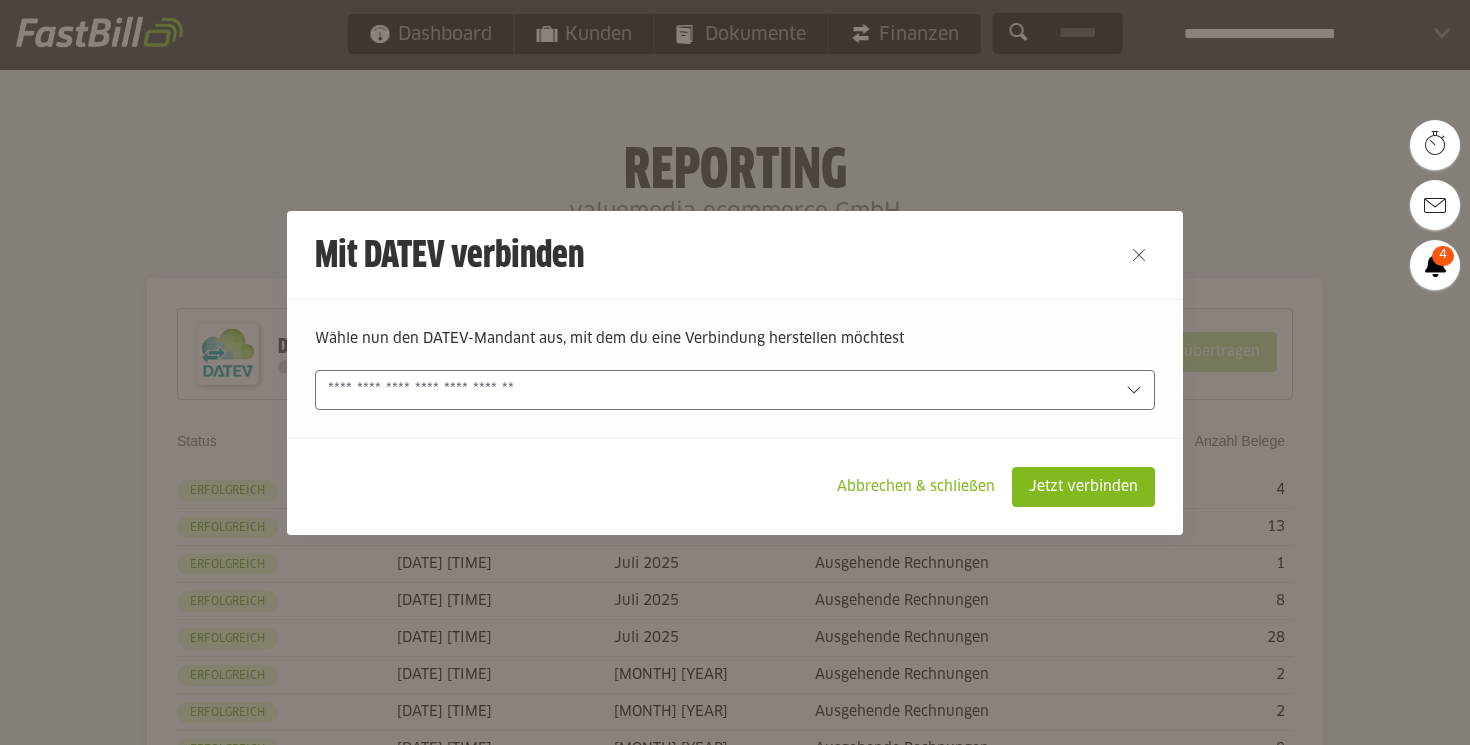 scroll, scrollTop: 0, scrollLeft: 0, axis: both 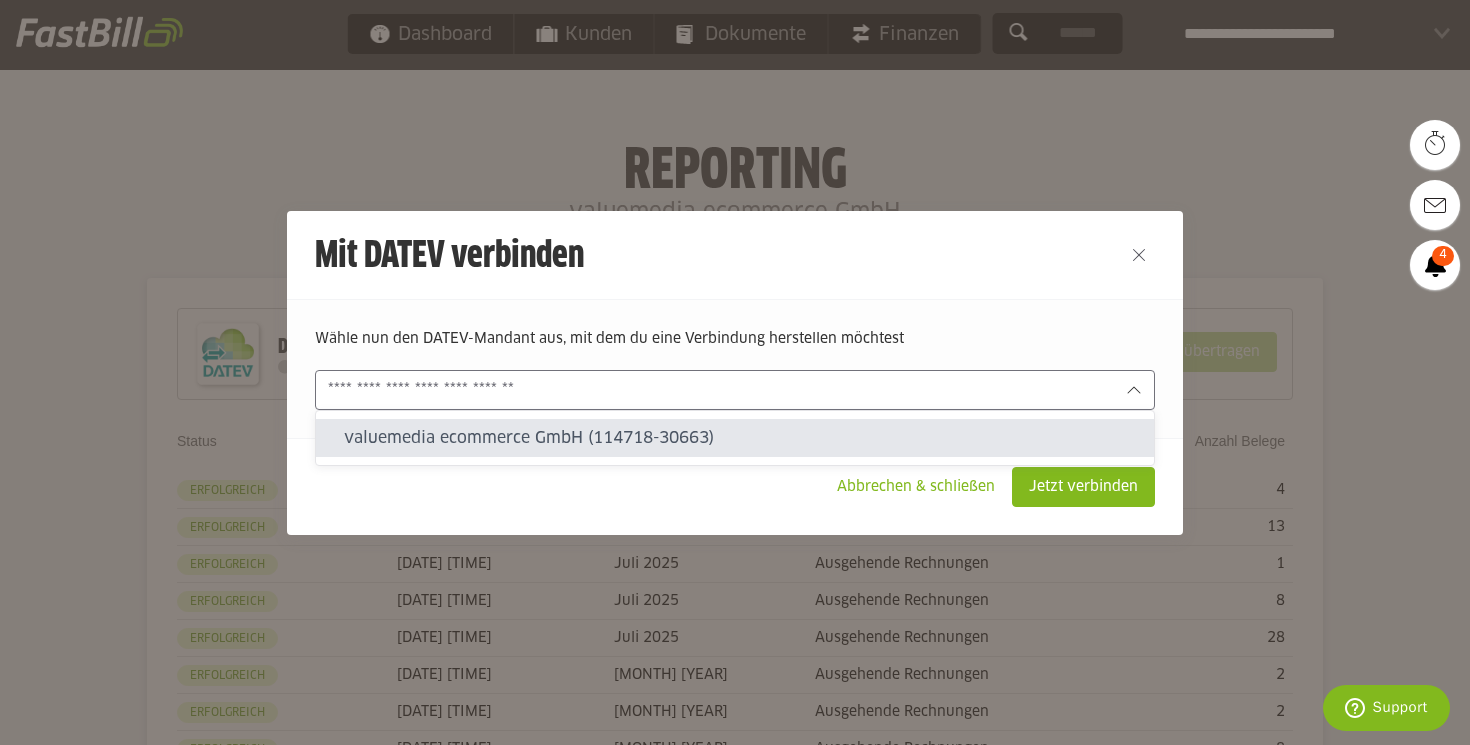 click at bounding box center (721, 390) 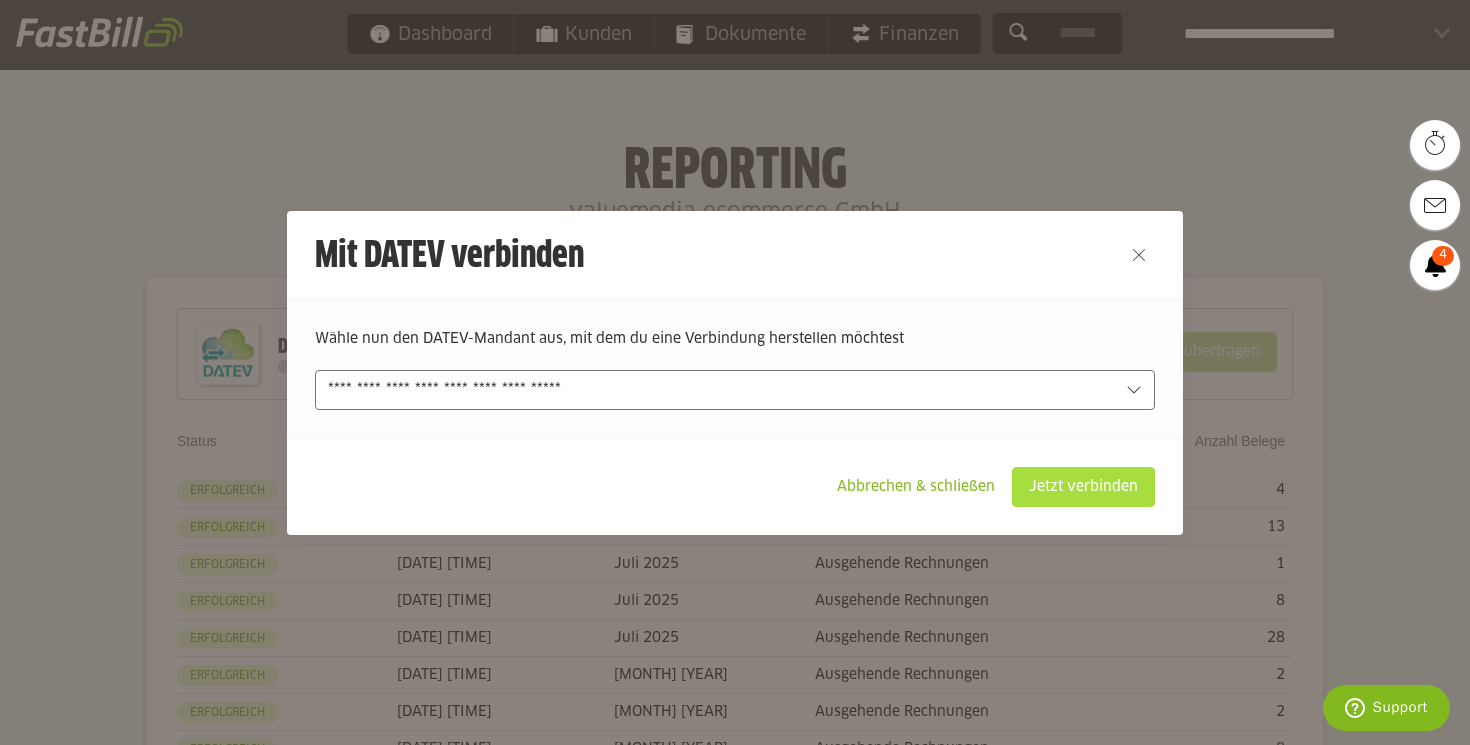 click on "Jetzt verbinden" at bounding box center (1083, 487) 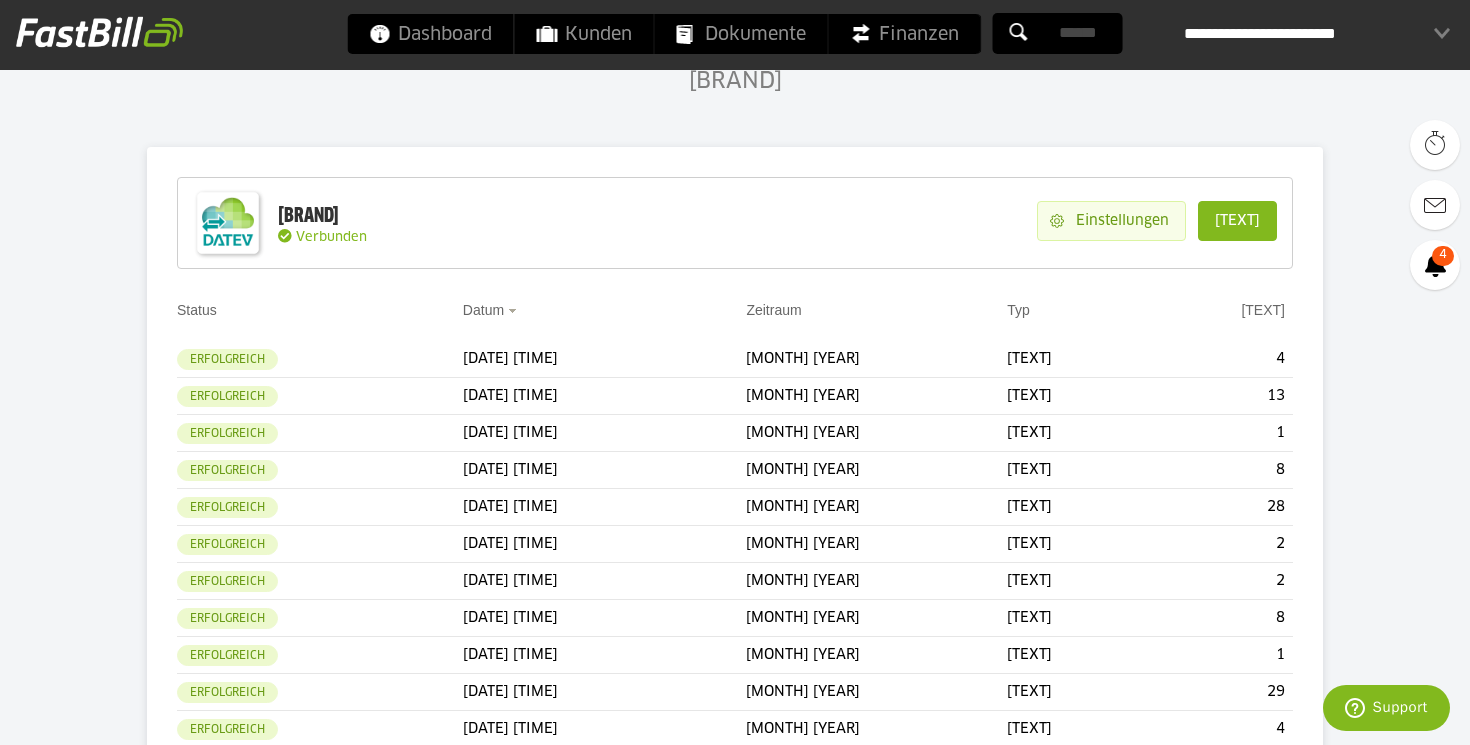 scroll, scrollTop: 131, scrollLeft: 0, axis: vertical 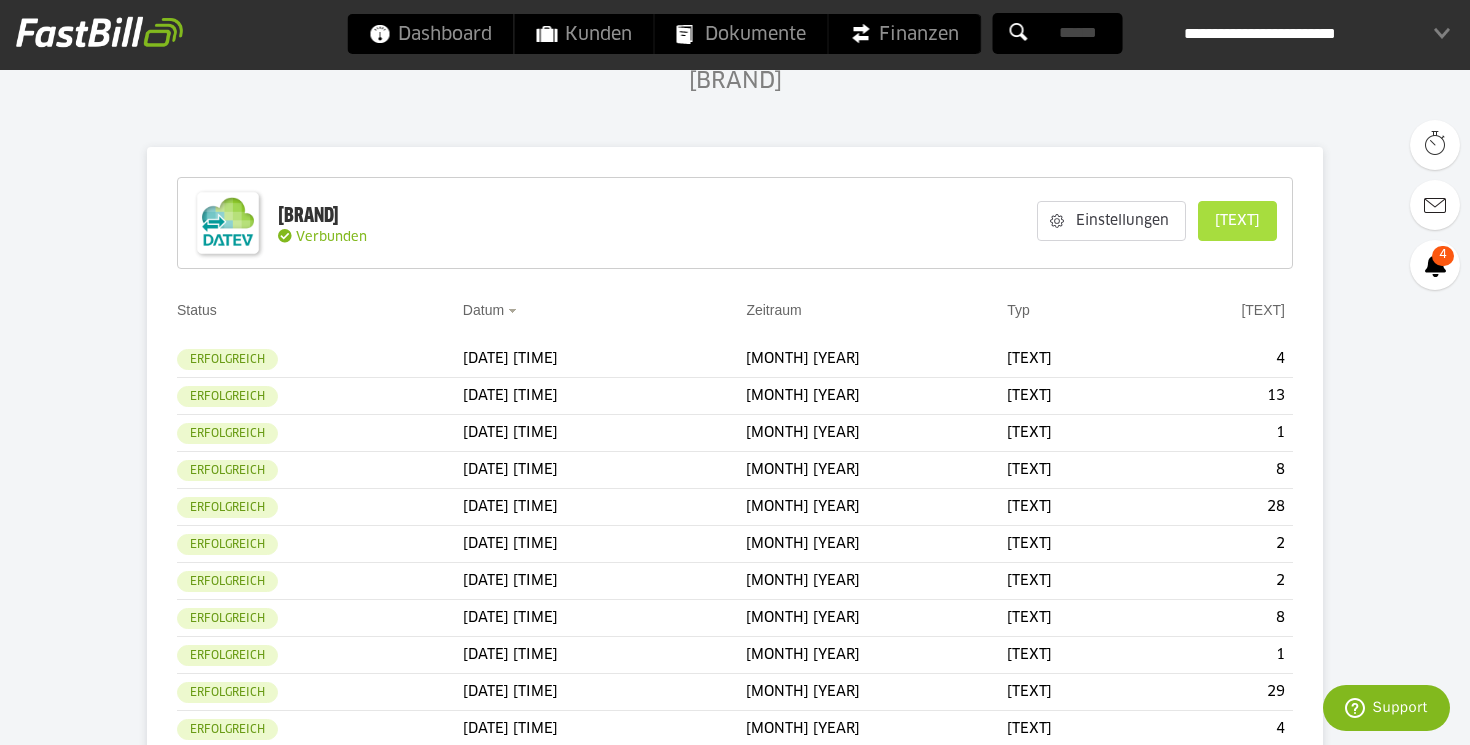 click on "Belege übertragen" at bounding box center [1237, 221] 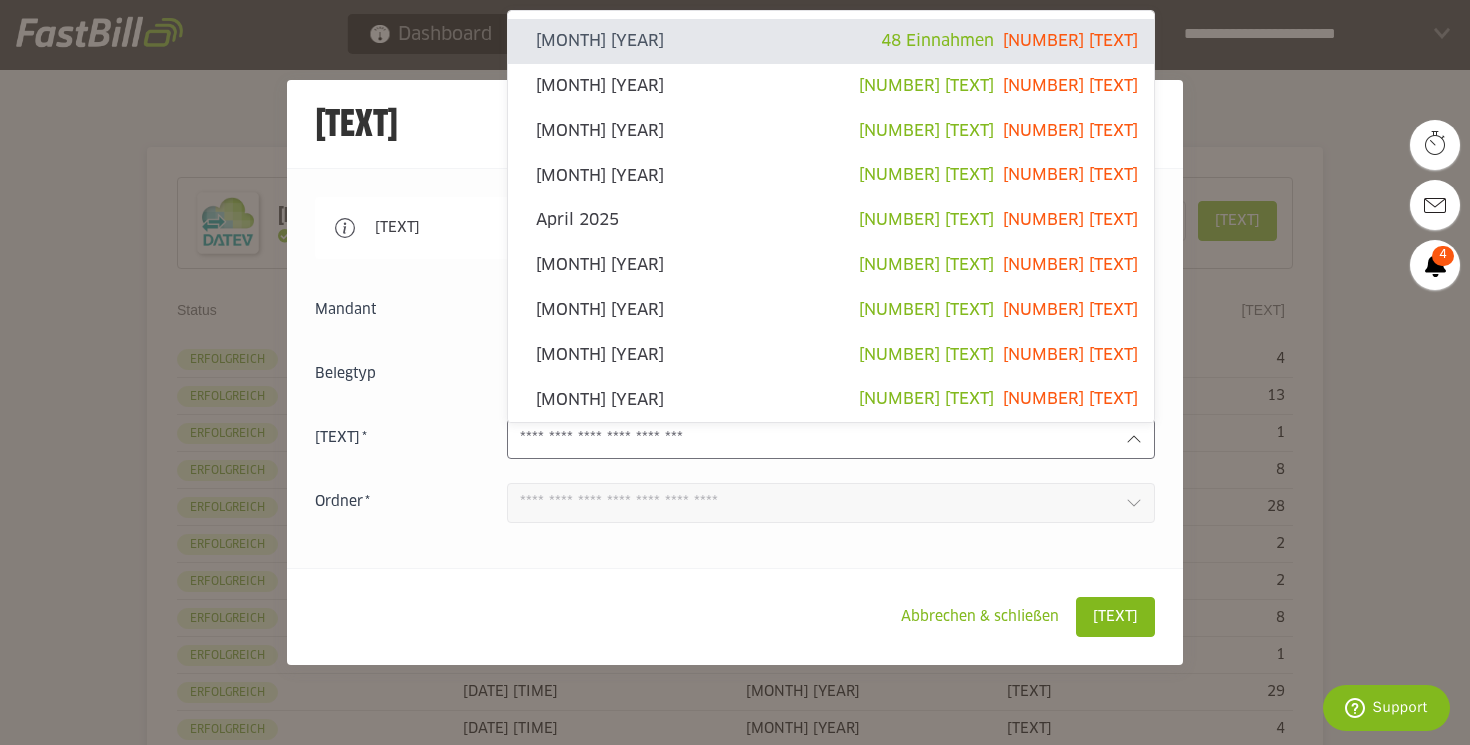 click 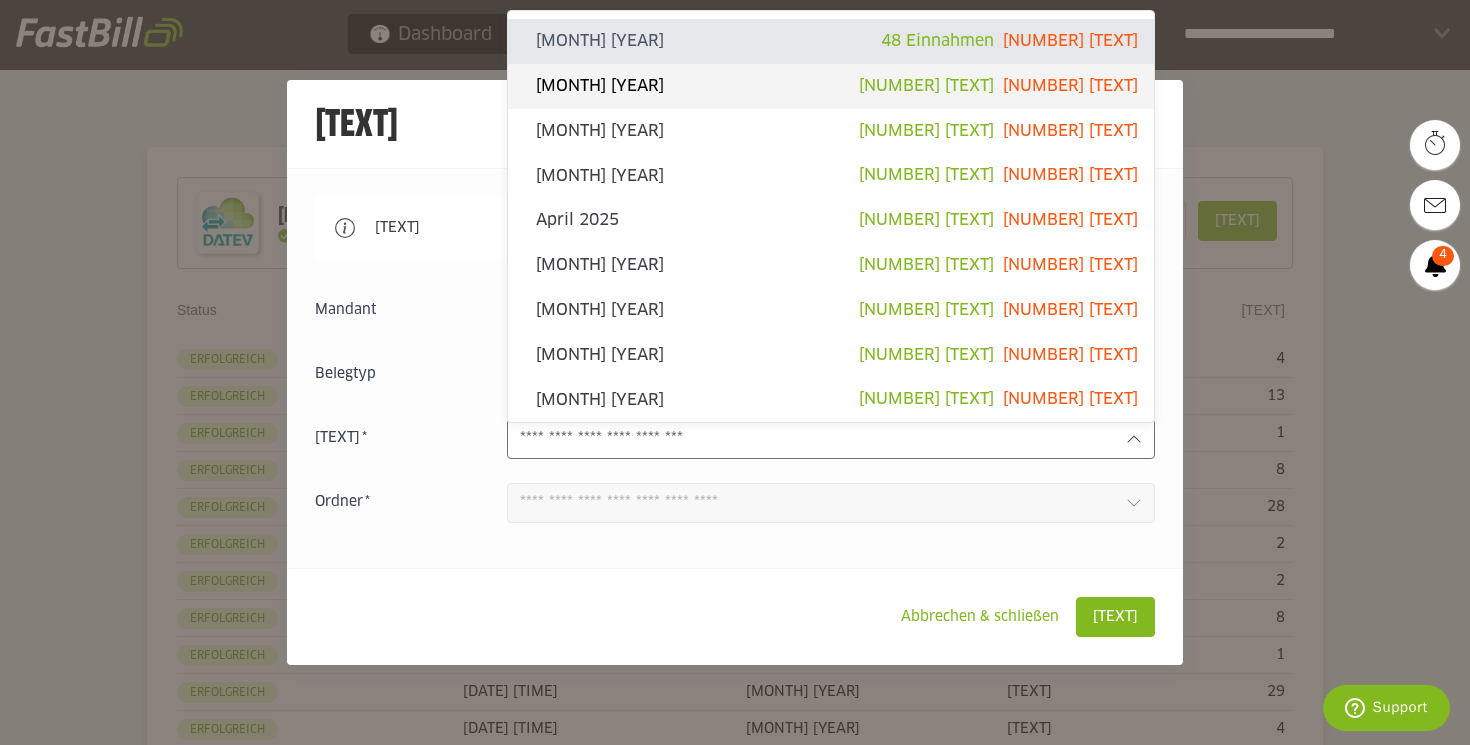 click on "[MONTH] [YYYY]" 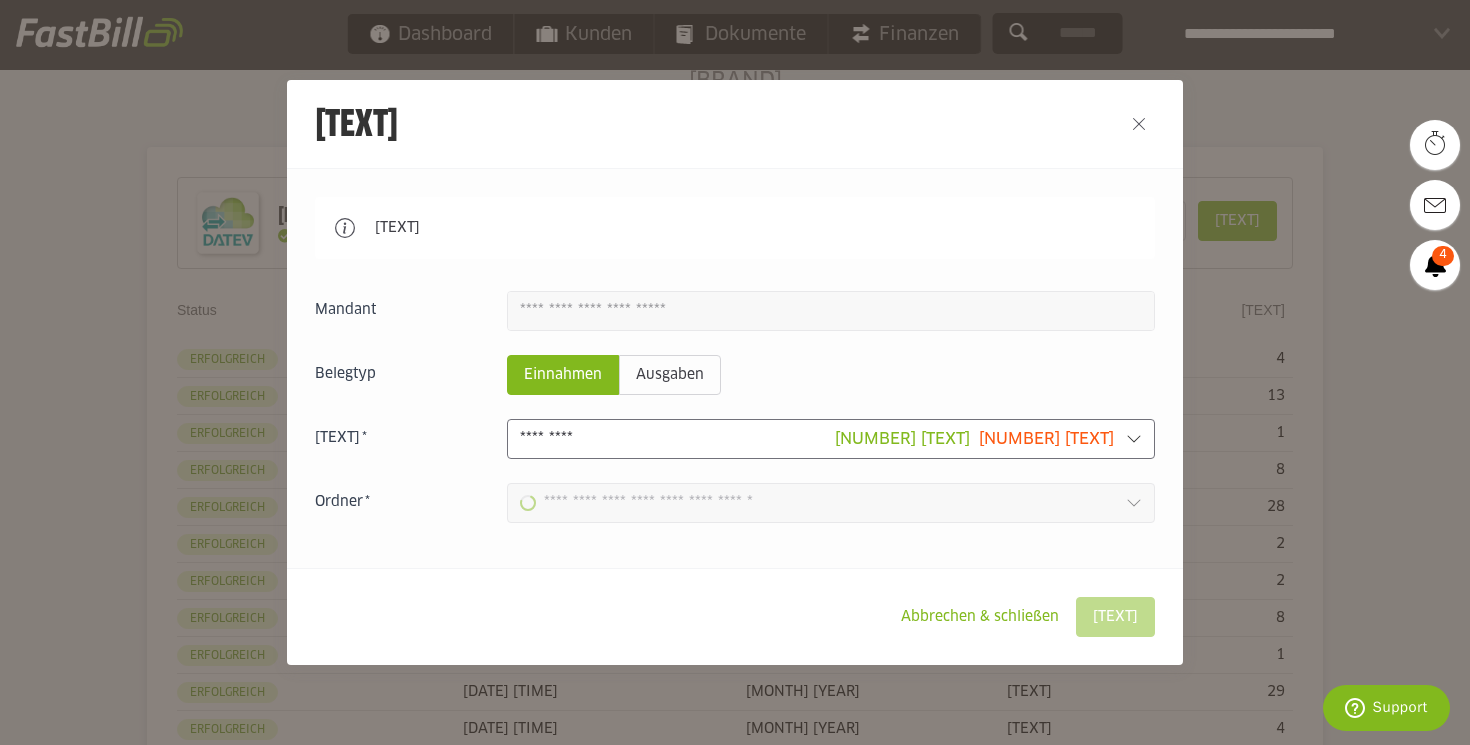 type on "**********" 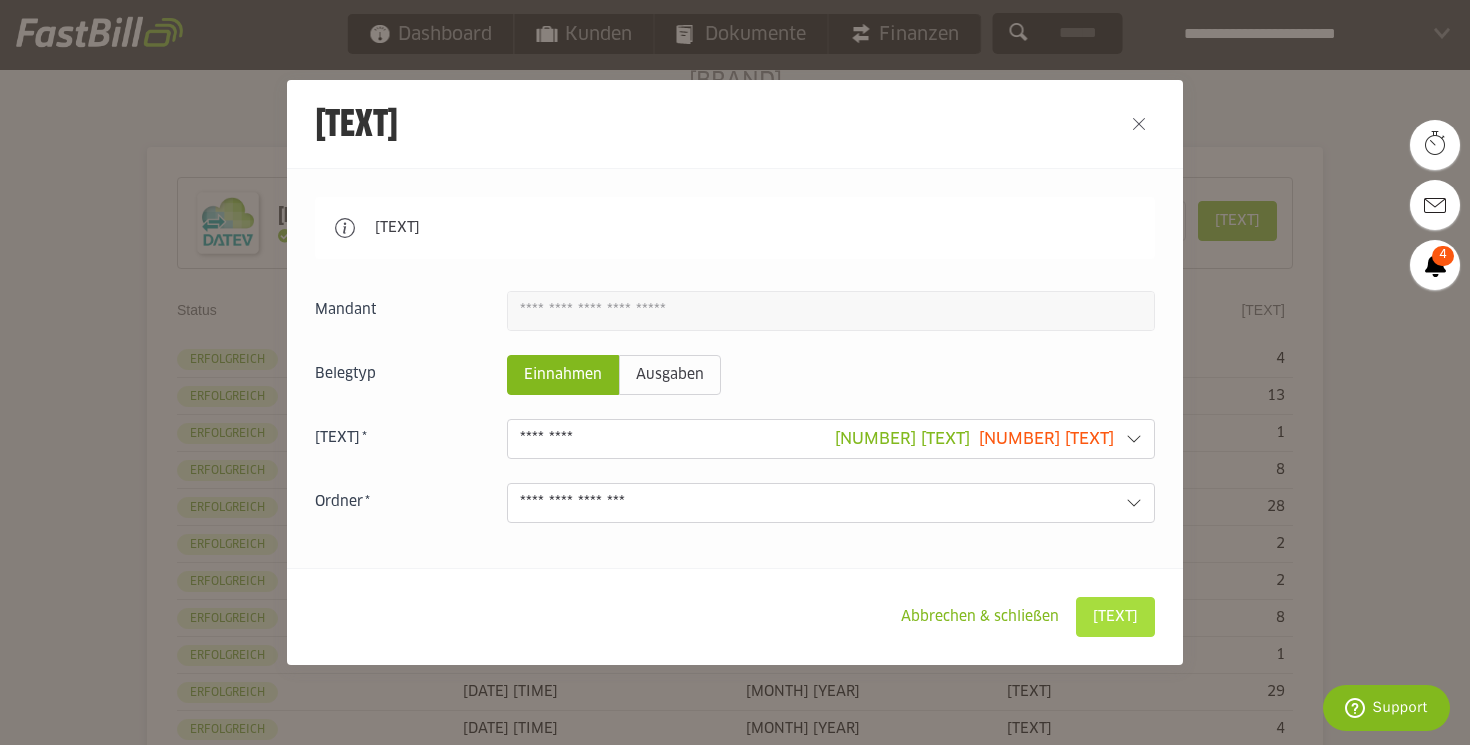 click on "Belege übertragen" at bounding box center (1115, 617) 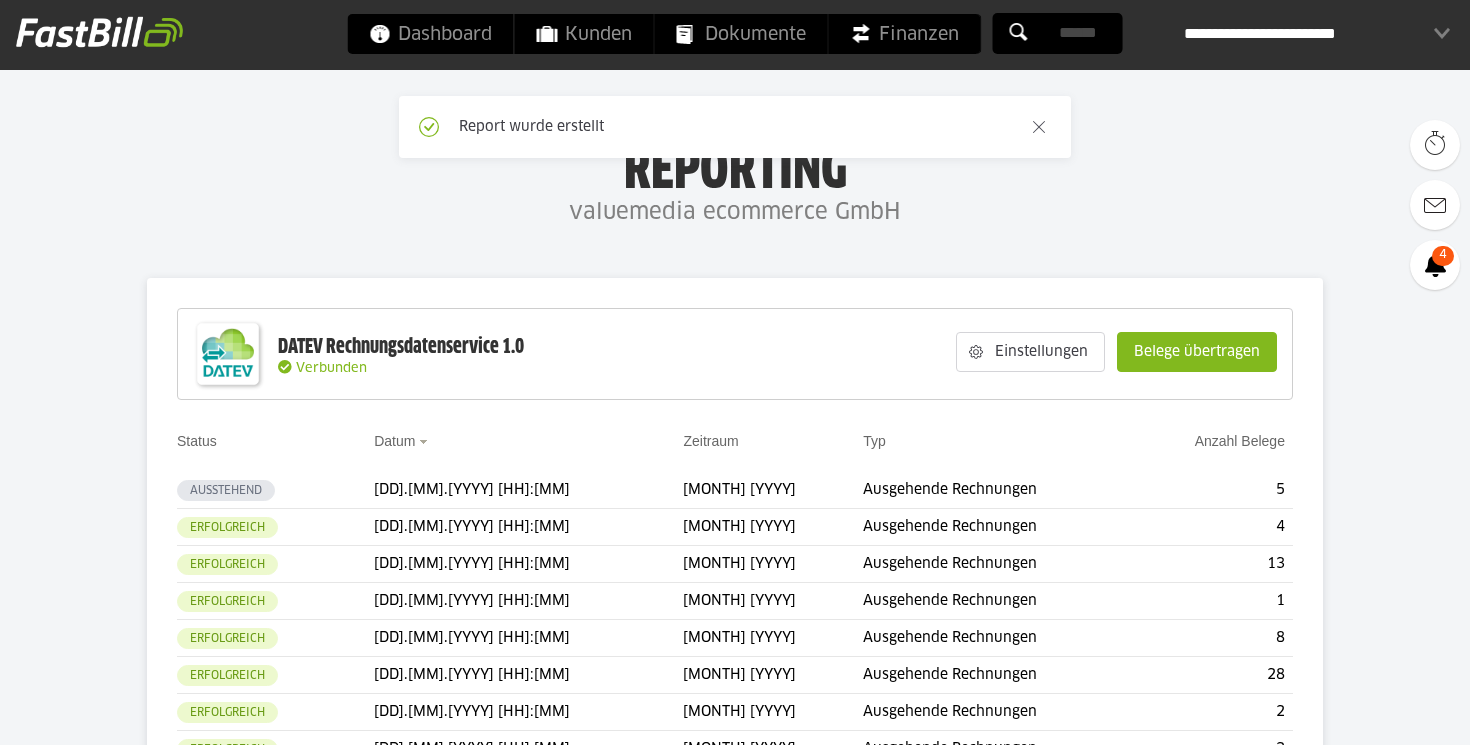 scroll, scrollTop: 0, scrollLeft: 0, axis: both 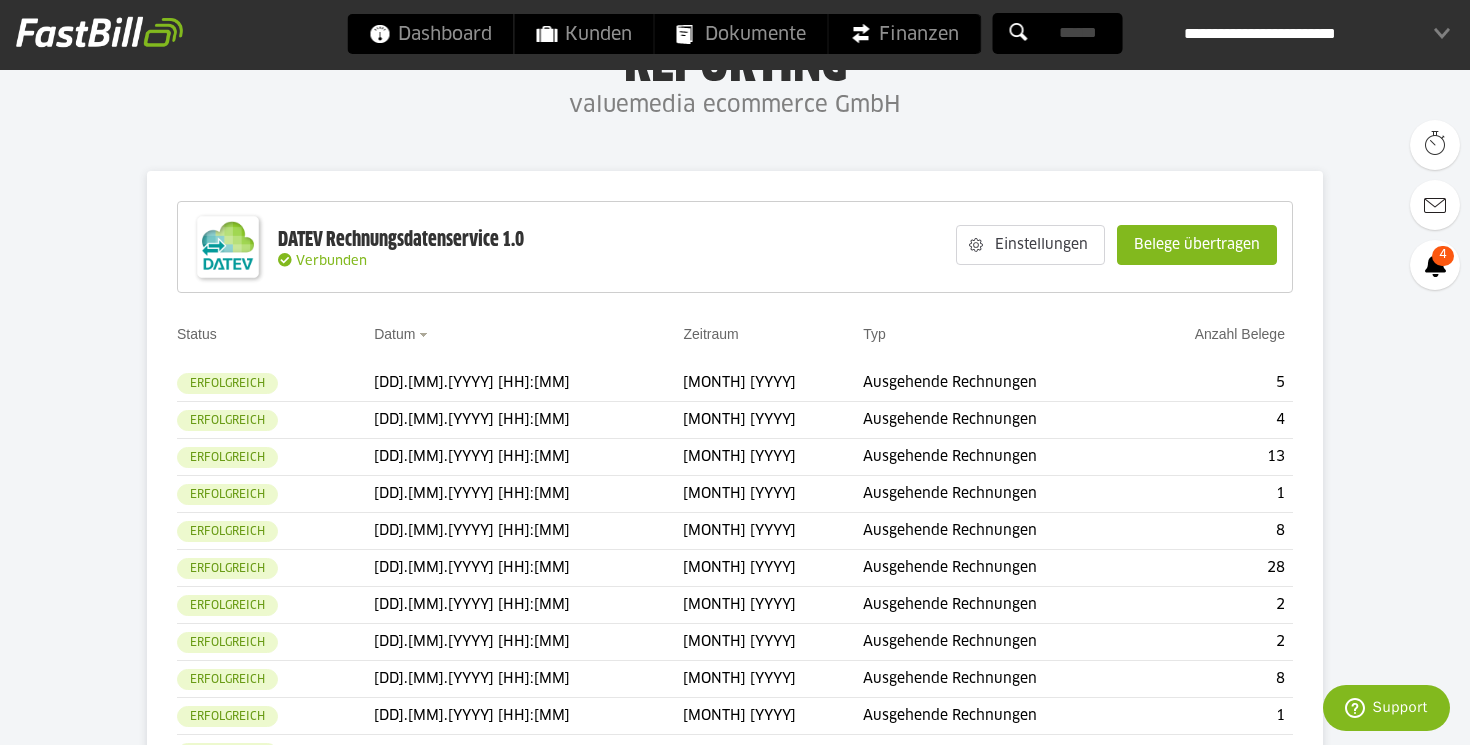 click on "DATEV Rechnungsdatenservice 1.0
Verbunden
Einstellungen
Belege übertragen" at bounding box center [735, 247] 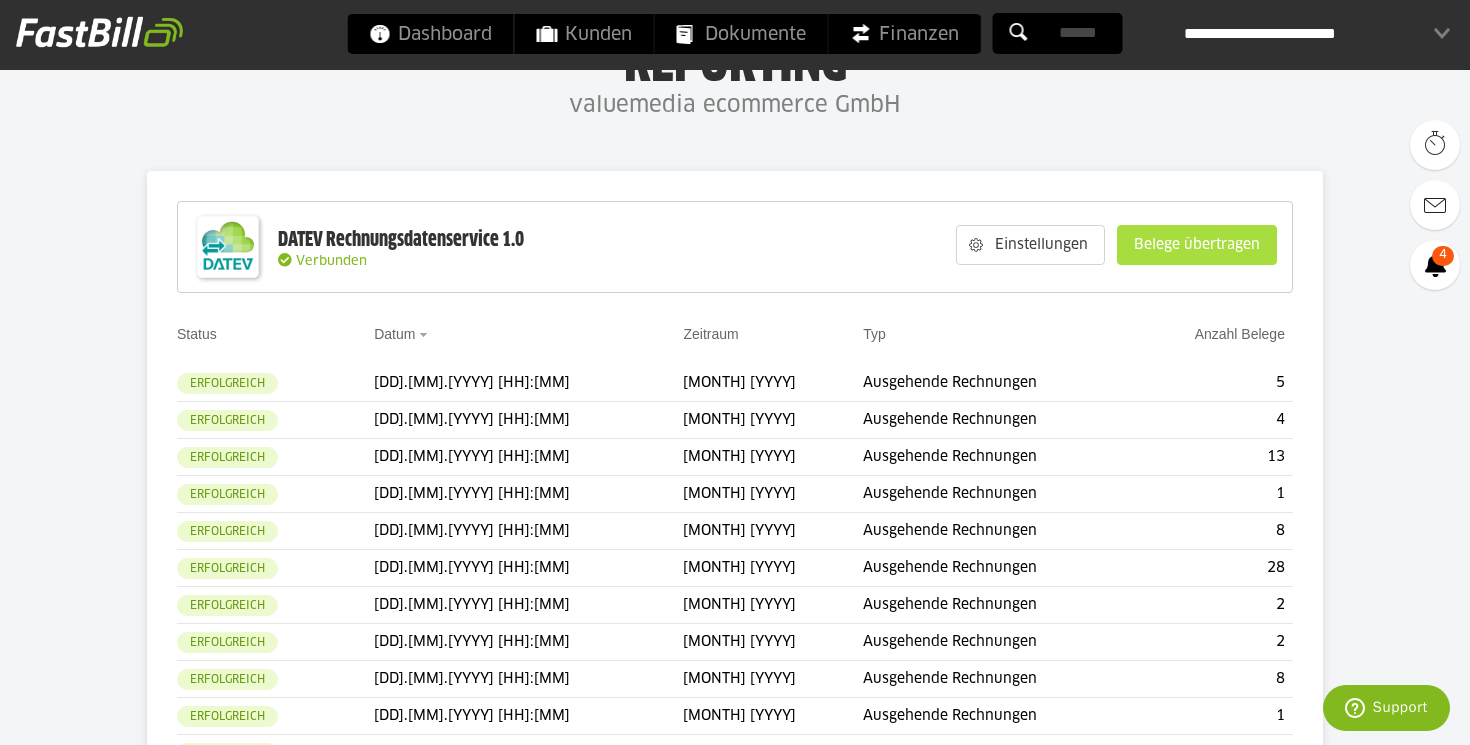 click on "Belege übertragen" at bounding box center [1197, 245] 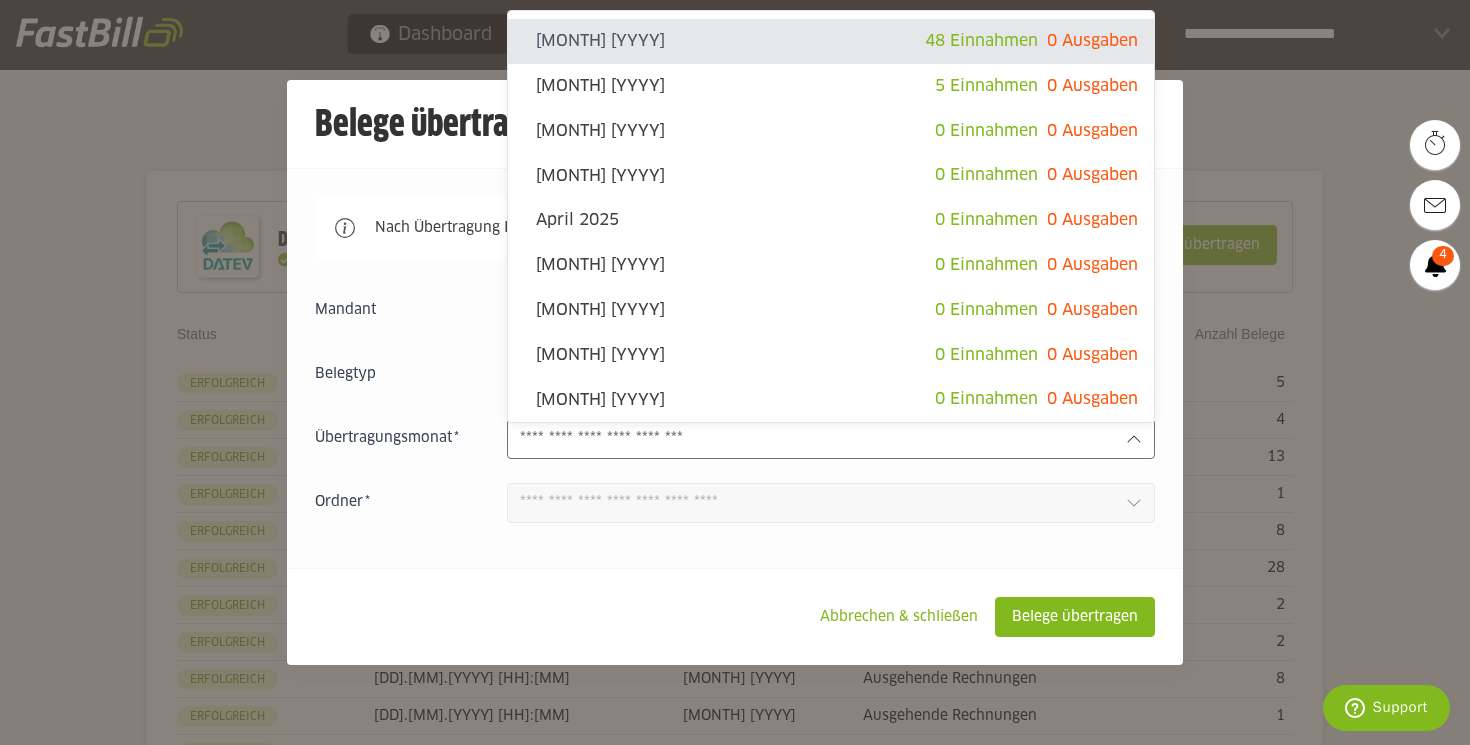 click 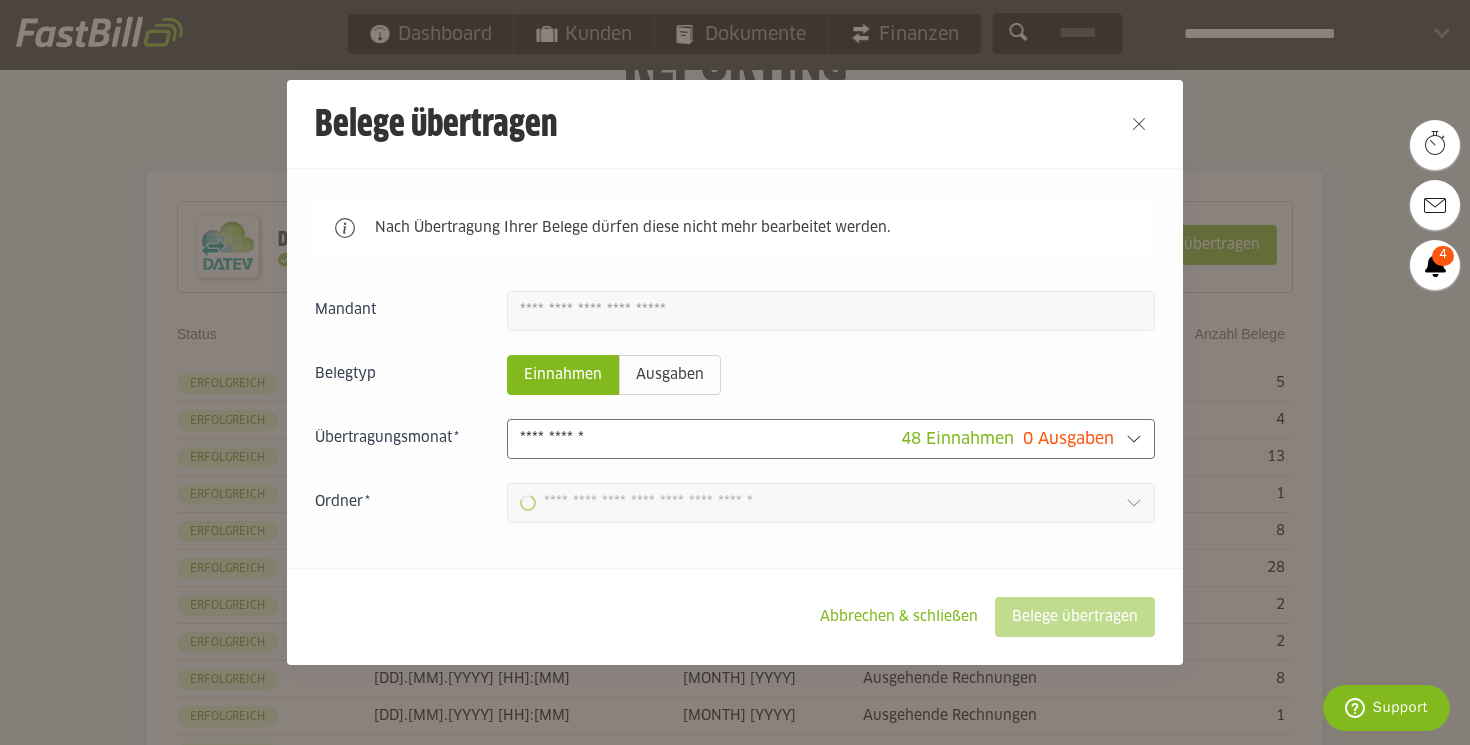 type on "**********" 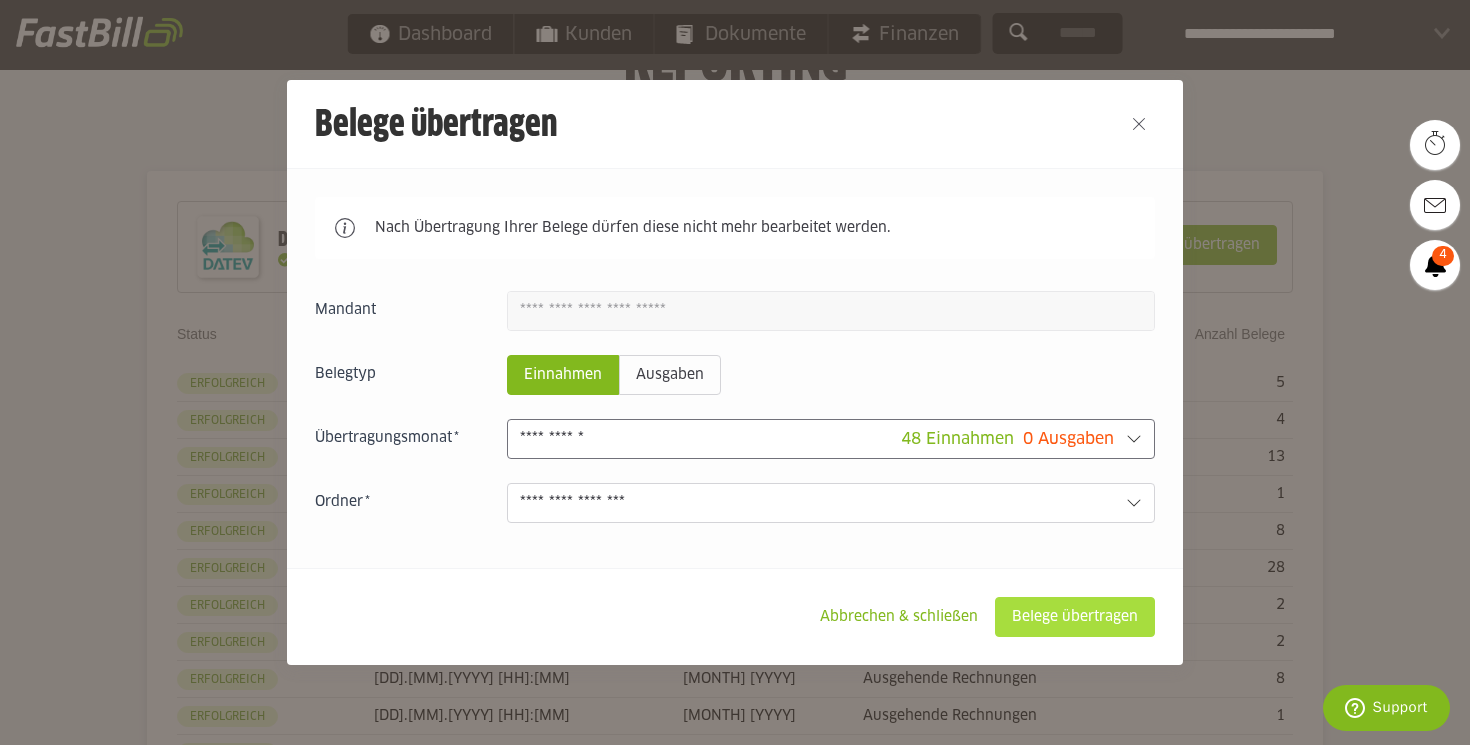 click on "Belege übertragen" at bounding box center [1075, 617] 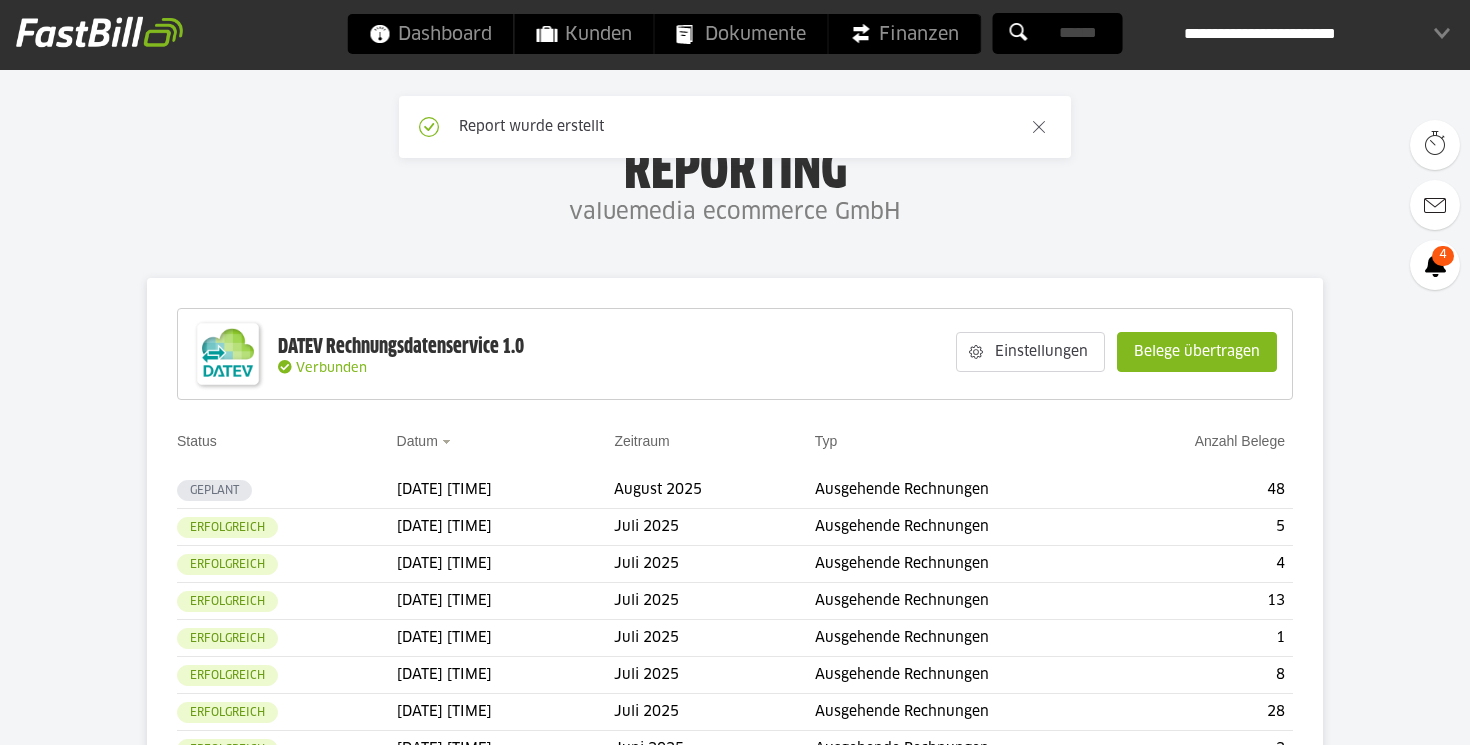 scroll, scrollTop: 0, scrollLeft: 0, axis: both 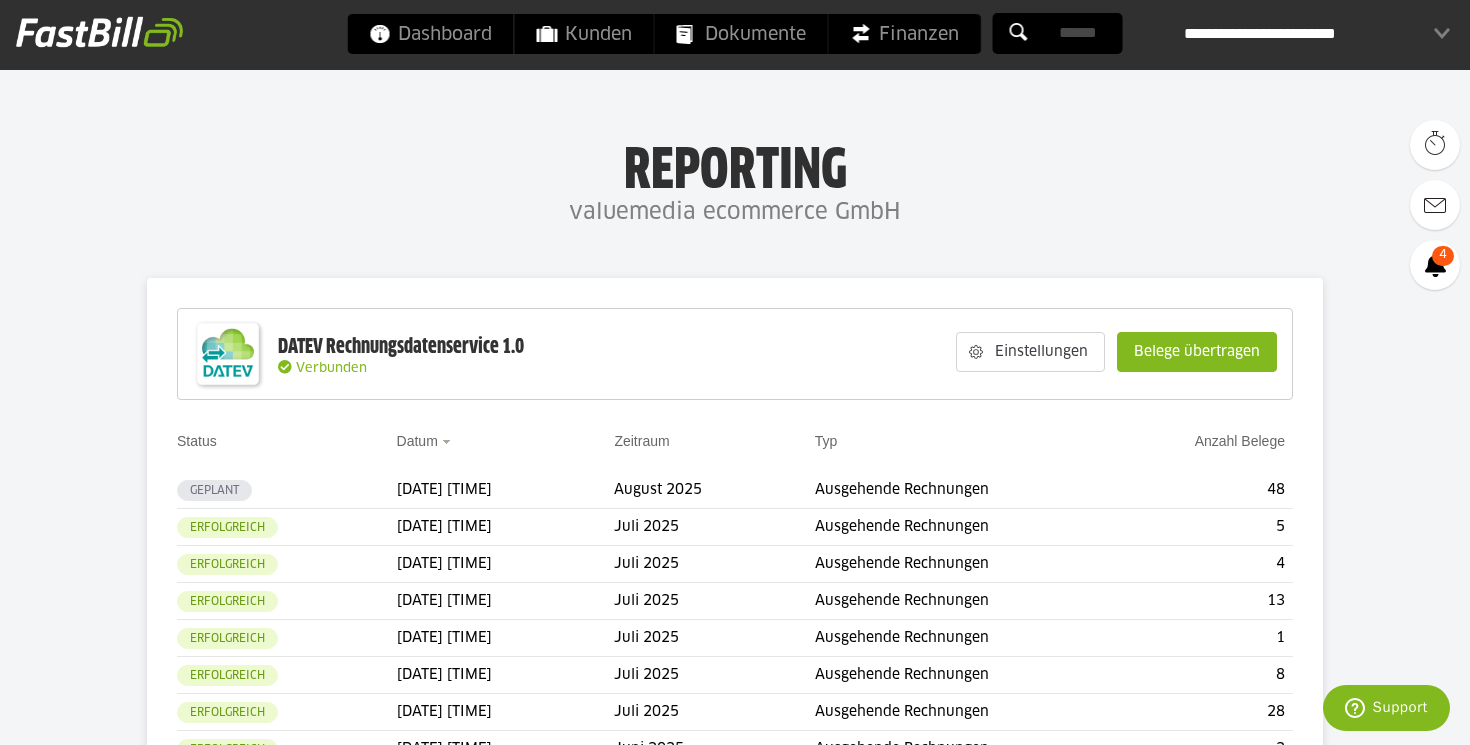 click on "Dashboard
Kunden
Dokumente
Finanzen
Einstellungen" at bounding box center (735, 2874) 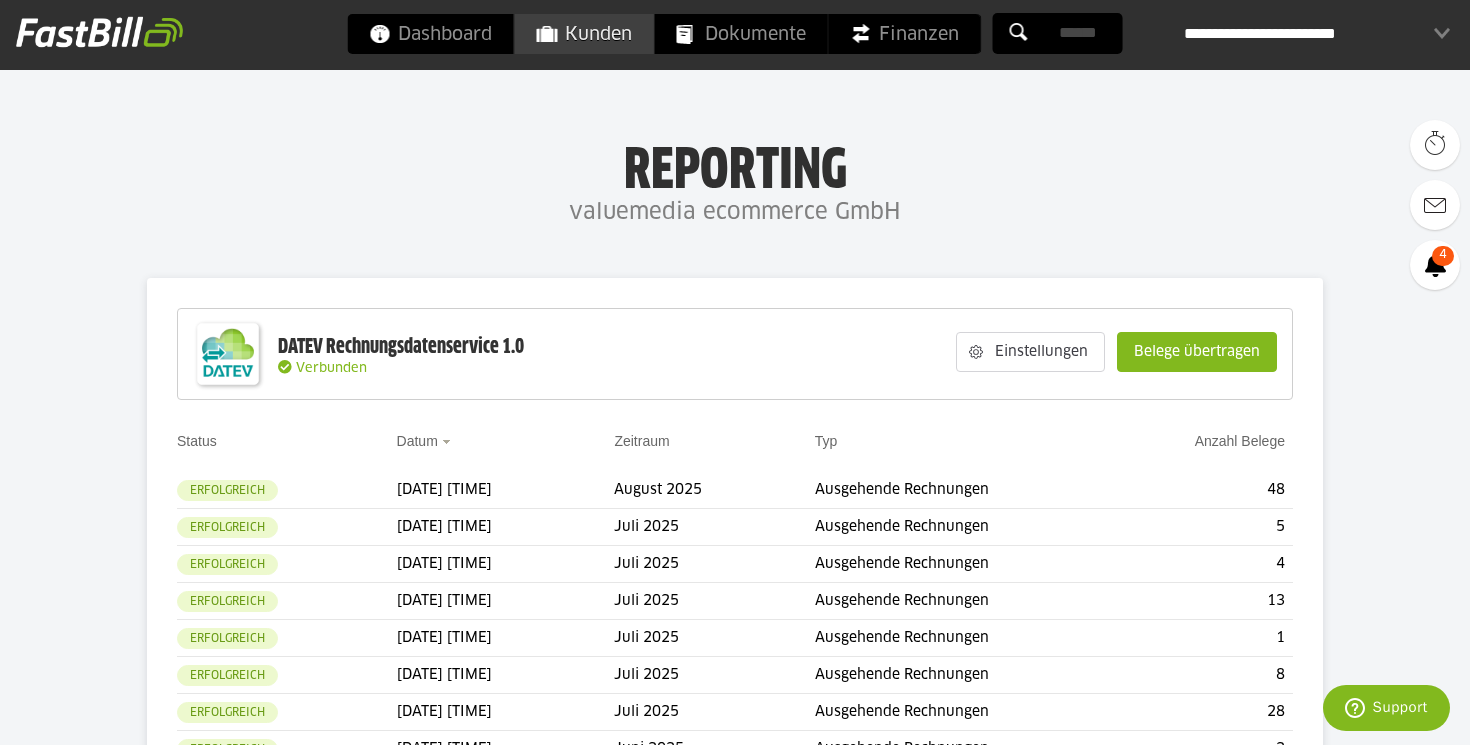 click on "Kunden" at bounding box center [584, 34] 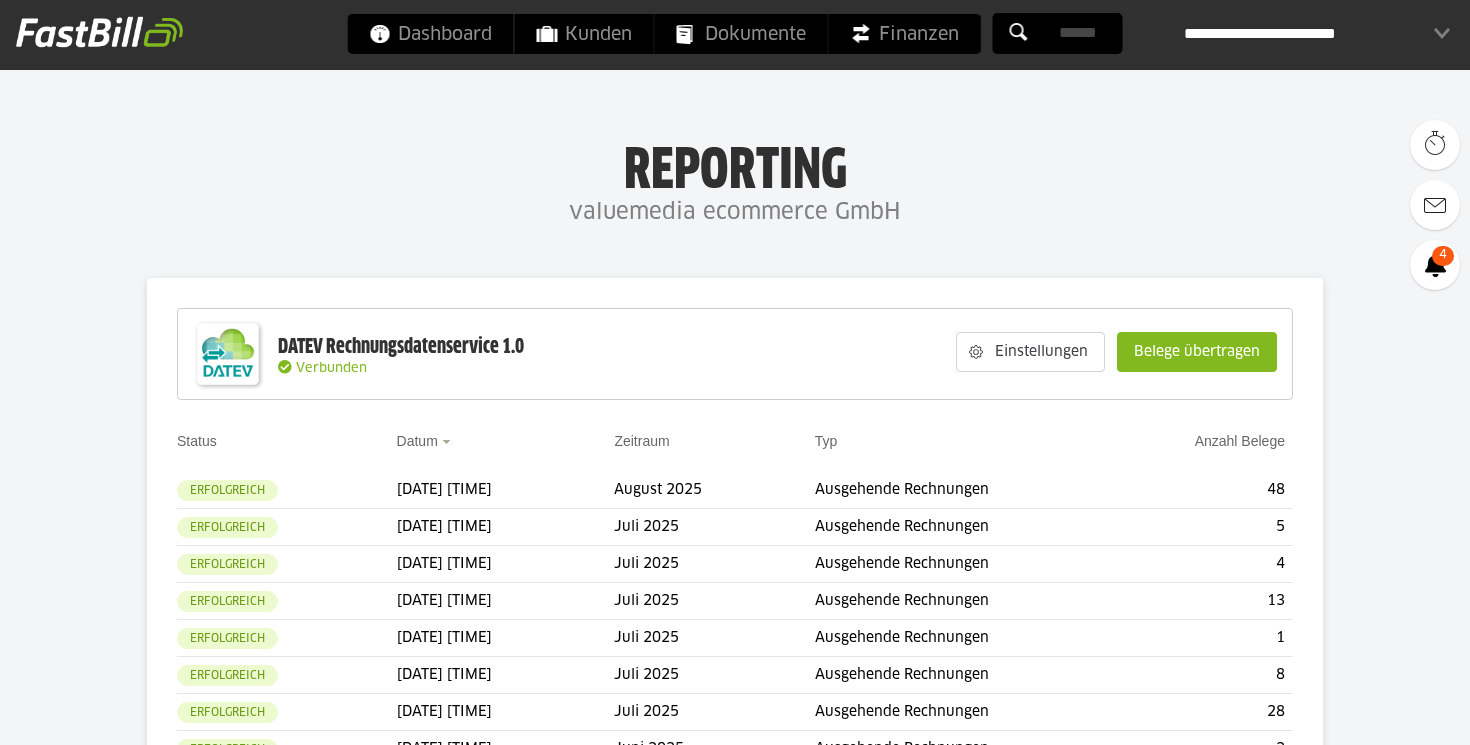 scroll, scrollTop: 0, scrollLeft: 0, axis: both 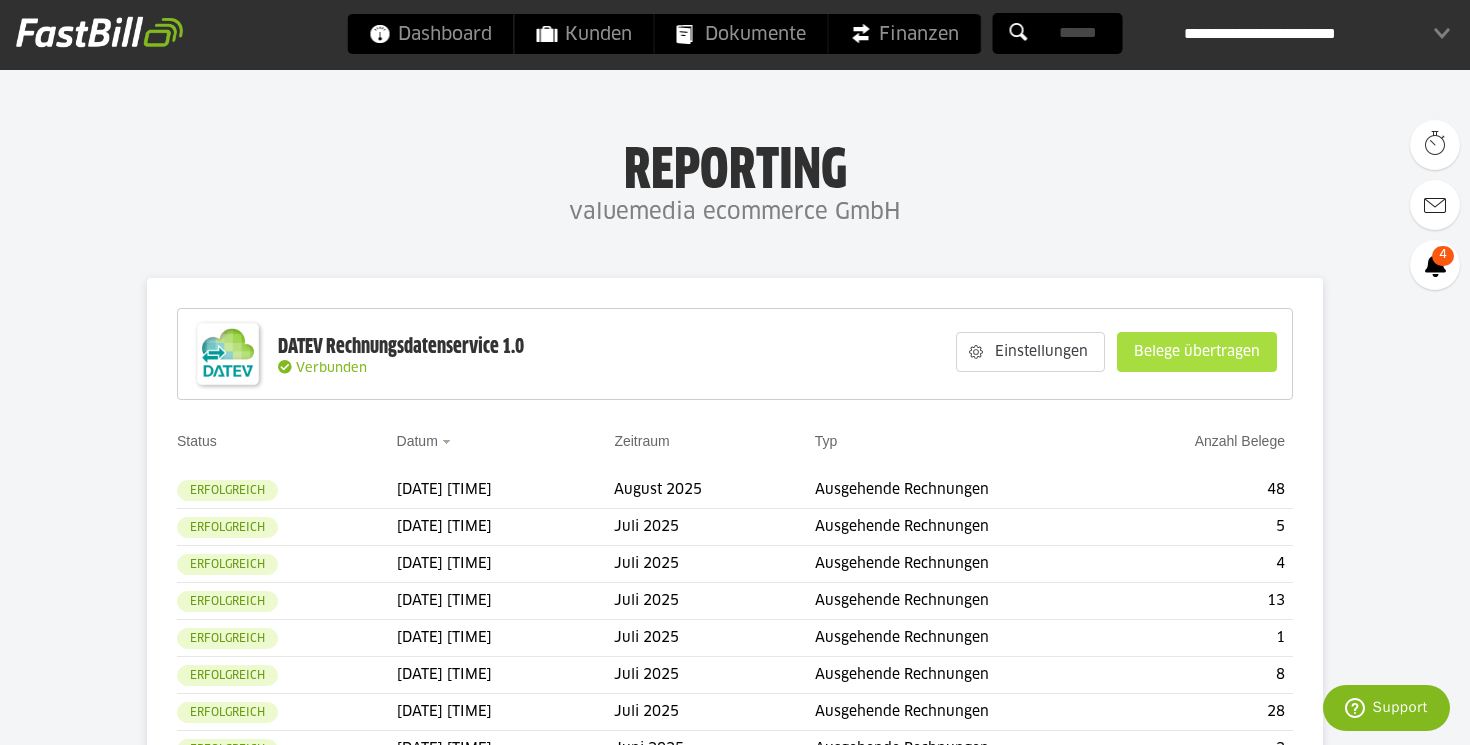 drag, startPoint x: 0, startPoint y: 0, endPoint x: 1192, endPoint y: 349, distance: 1242.0406 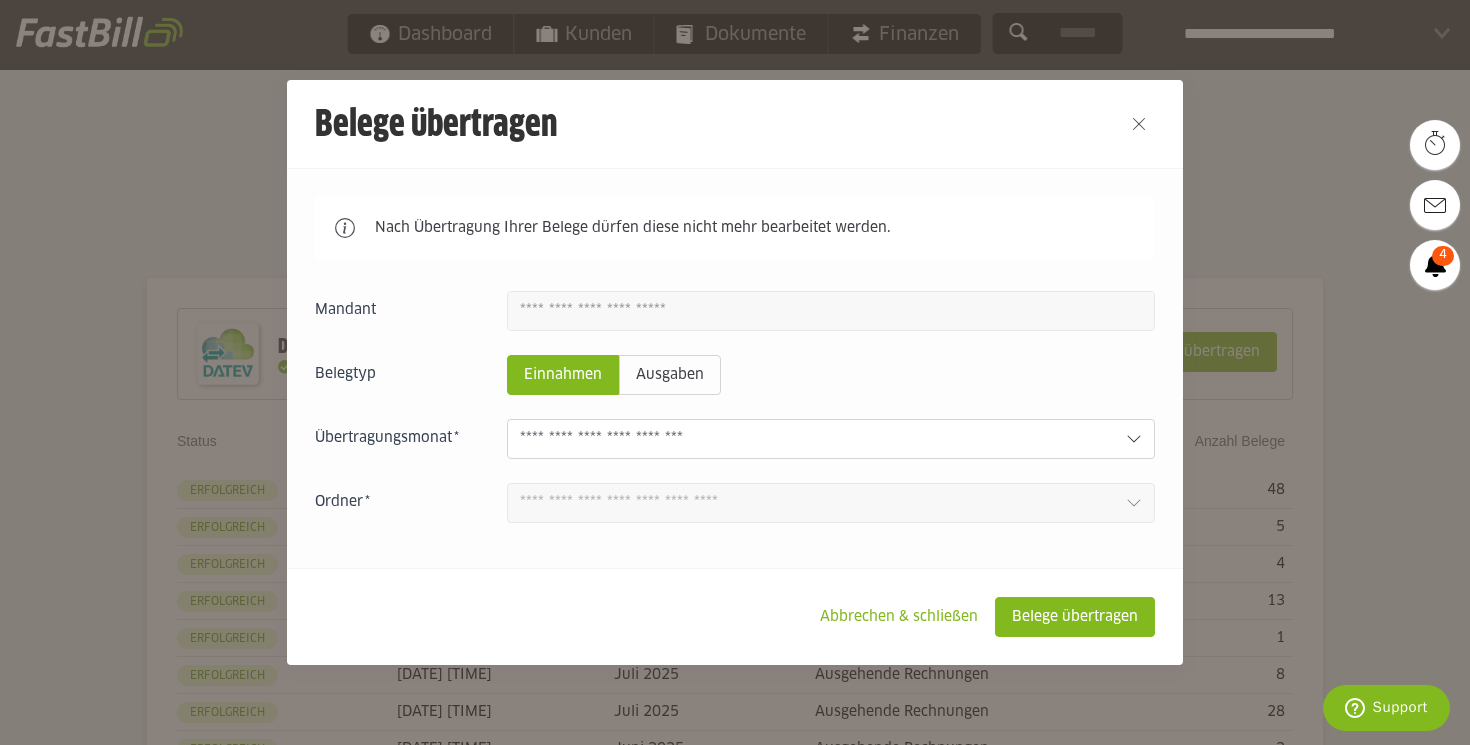 click 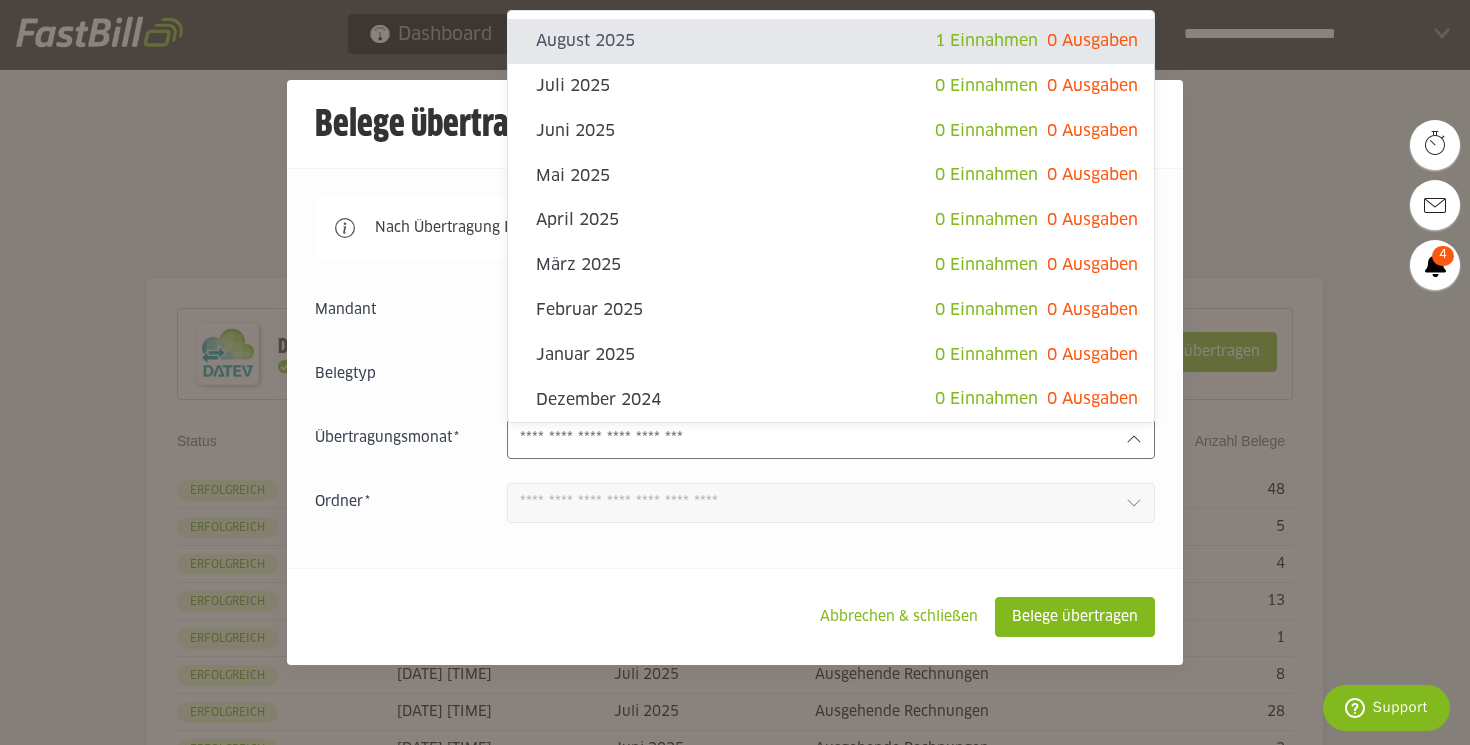 drag, startPoint x: 666, startPoint y: 39, endPoint x: 733, endPoint y: 125, distance: 109.01835 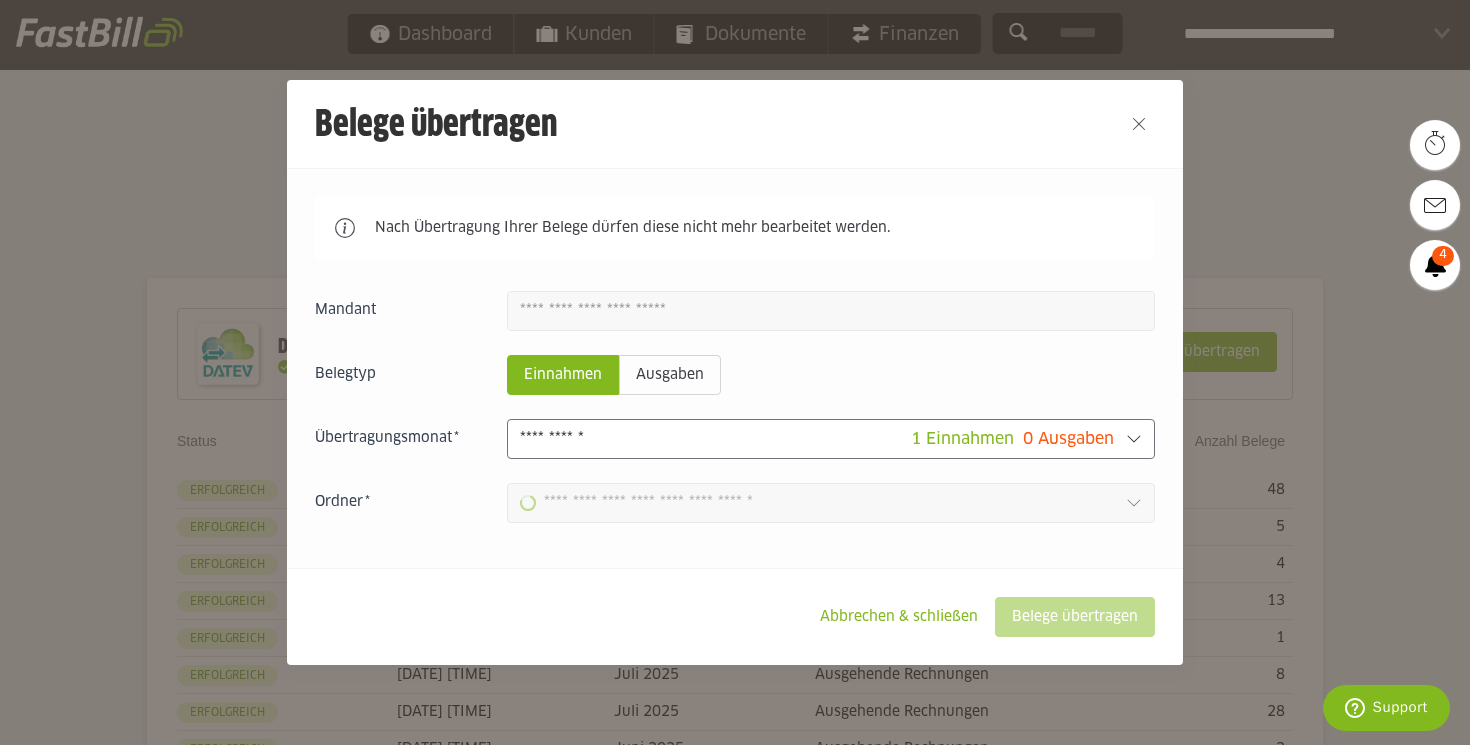 type on "**********" 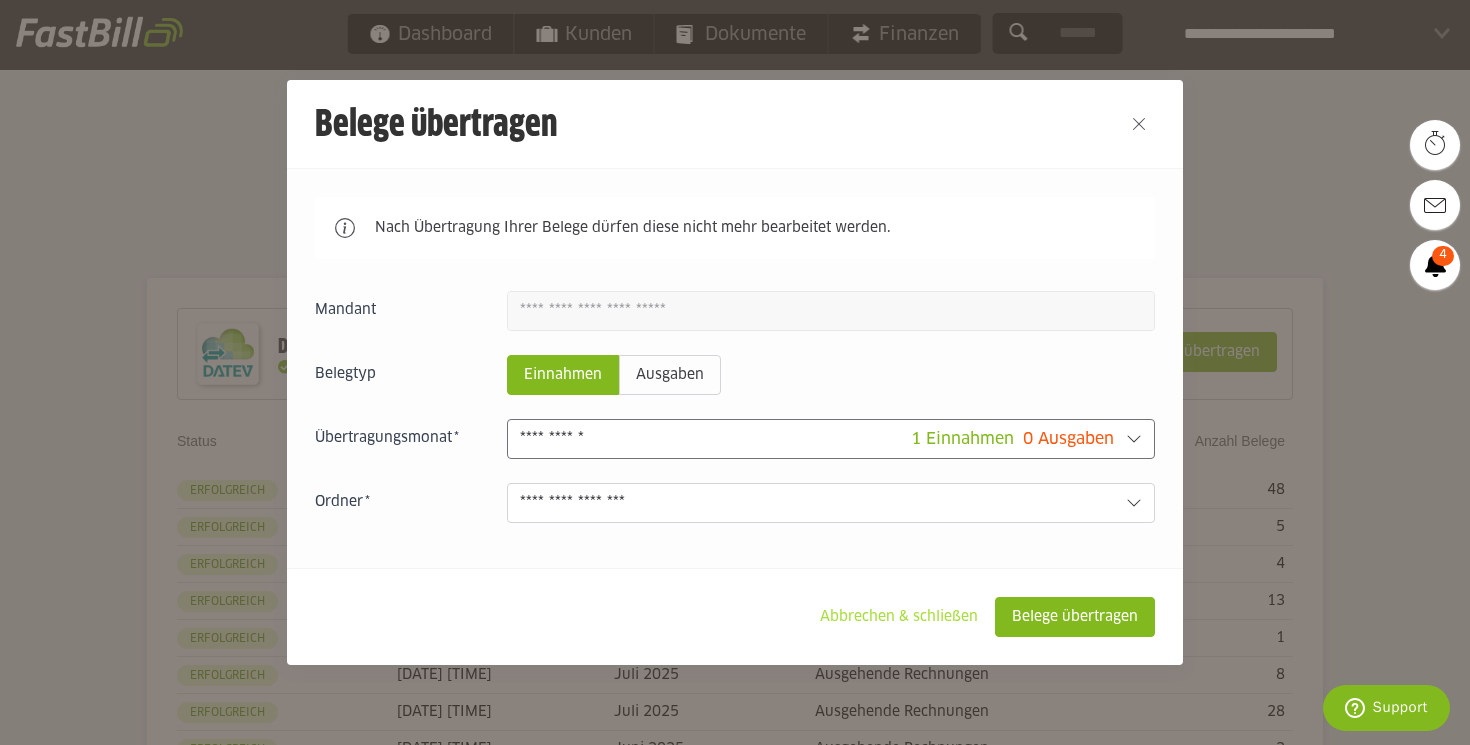 click on "Abbrechen & schließen" at bounding box center (899, 617) 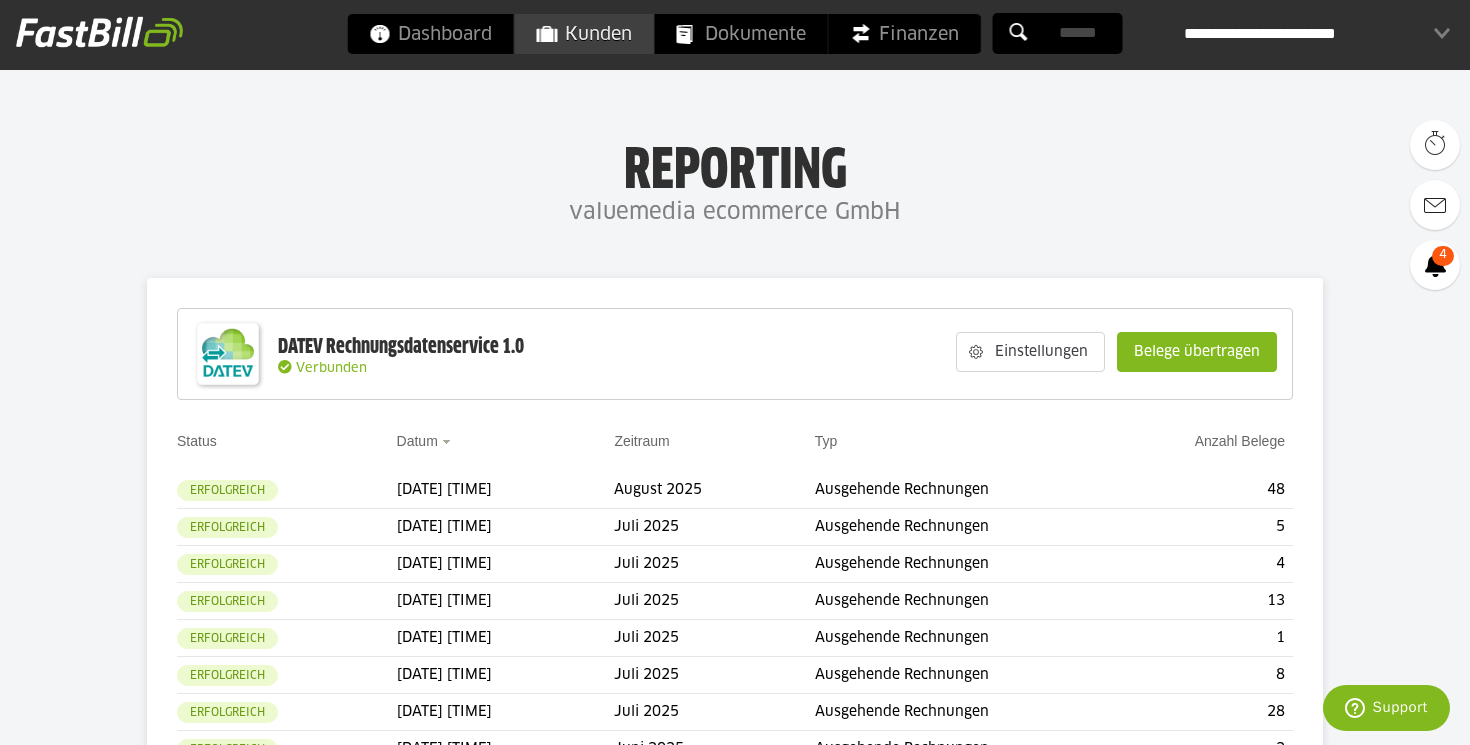 click on "Kunden" at bounding box center [584, 34] 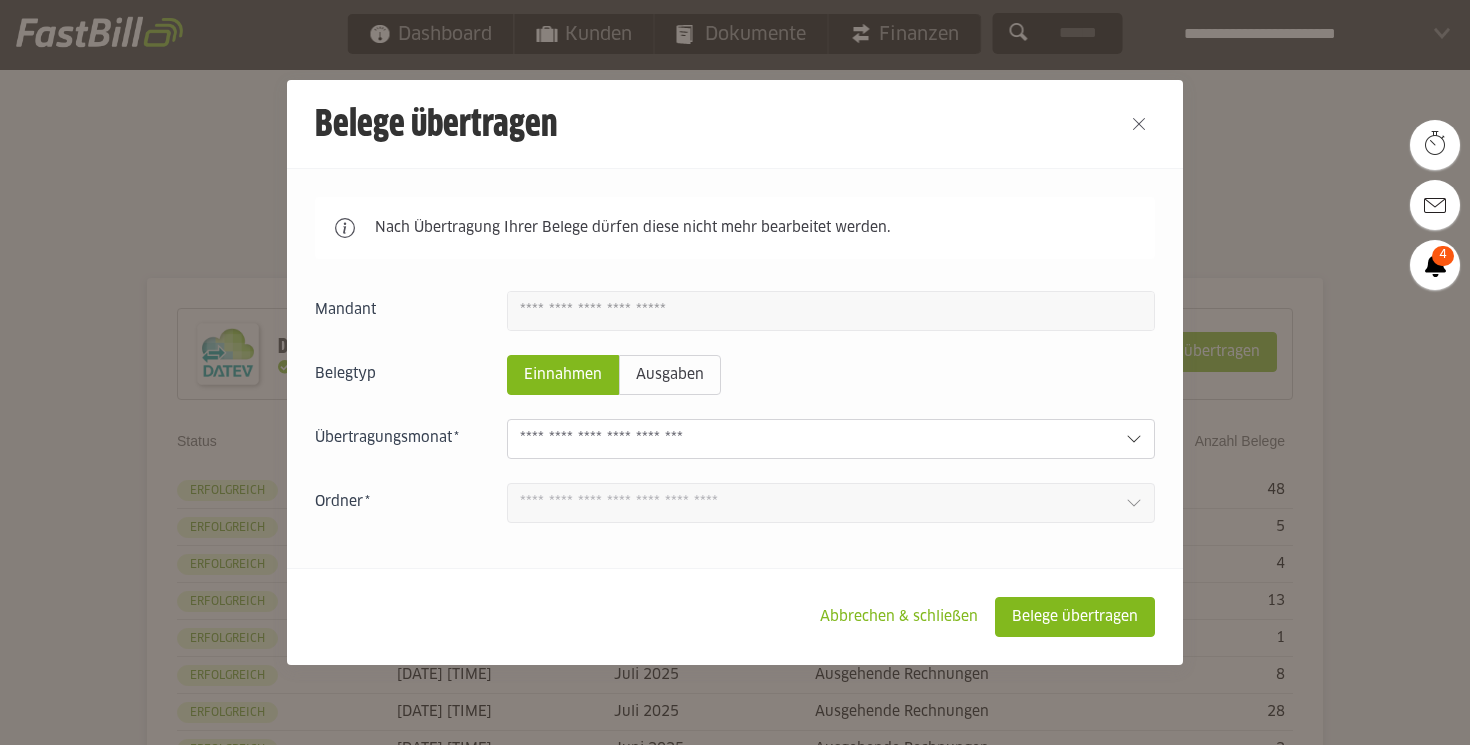 scroll, scrollTop: 0, scrollLeft: 0, axis: both 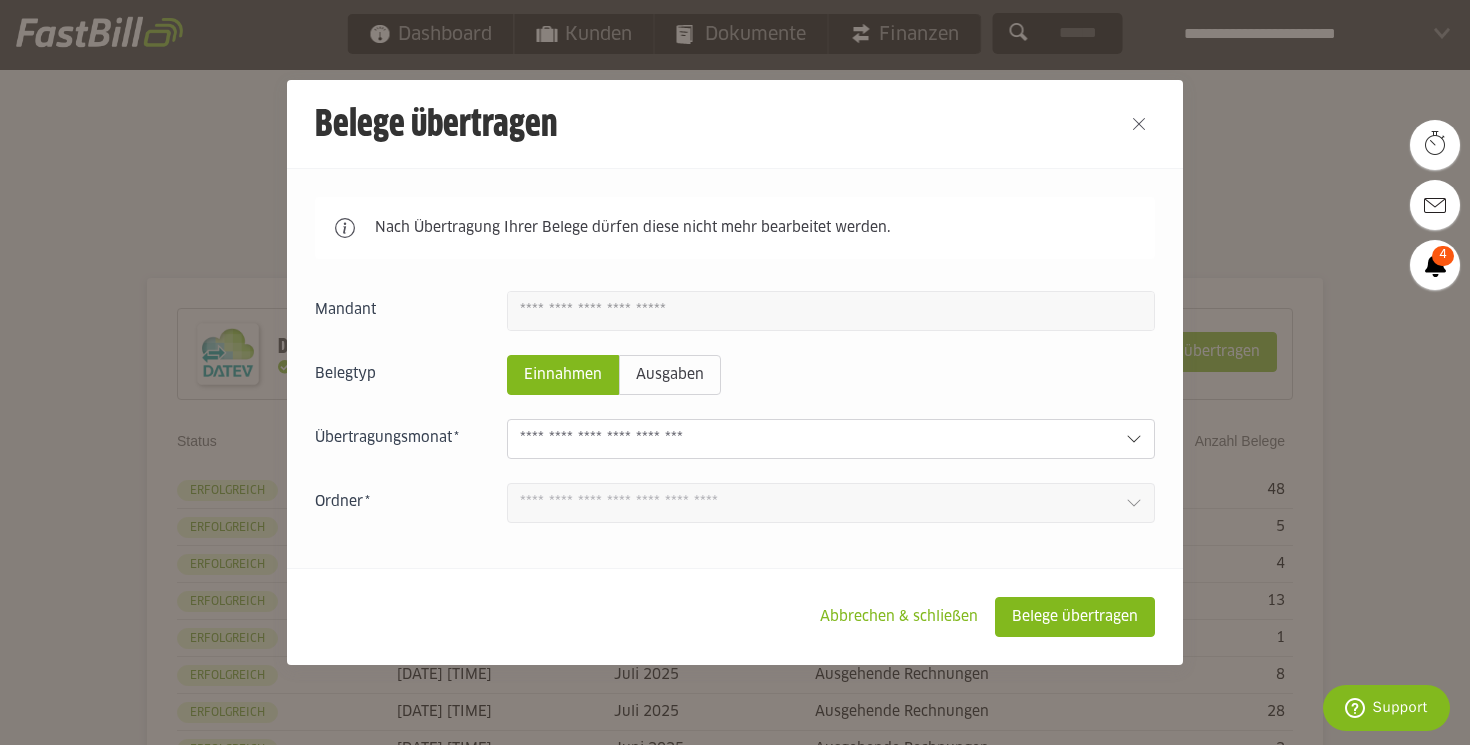 click 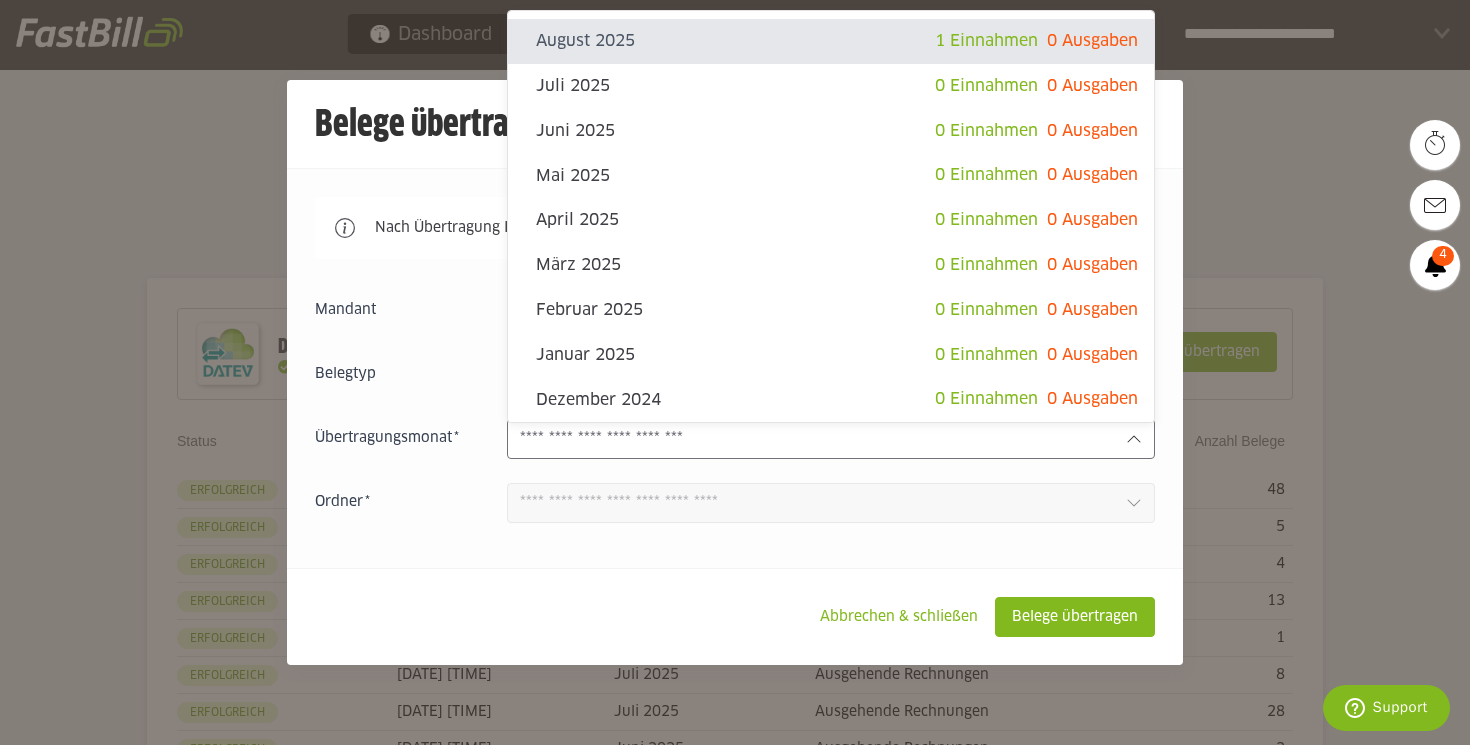click on "August 2025" 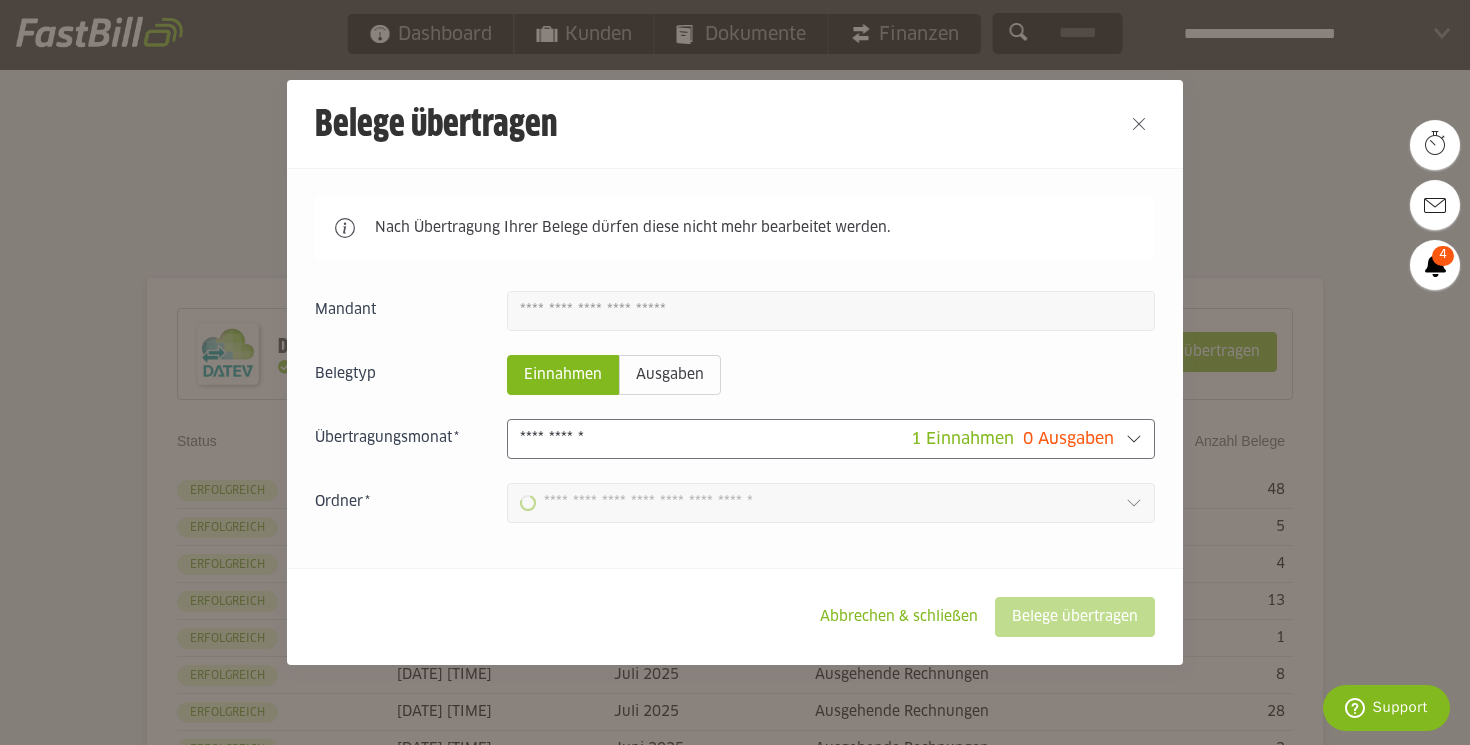 type on "**********" 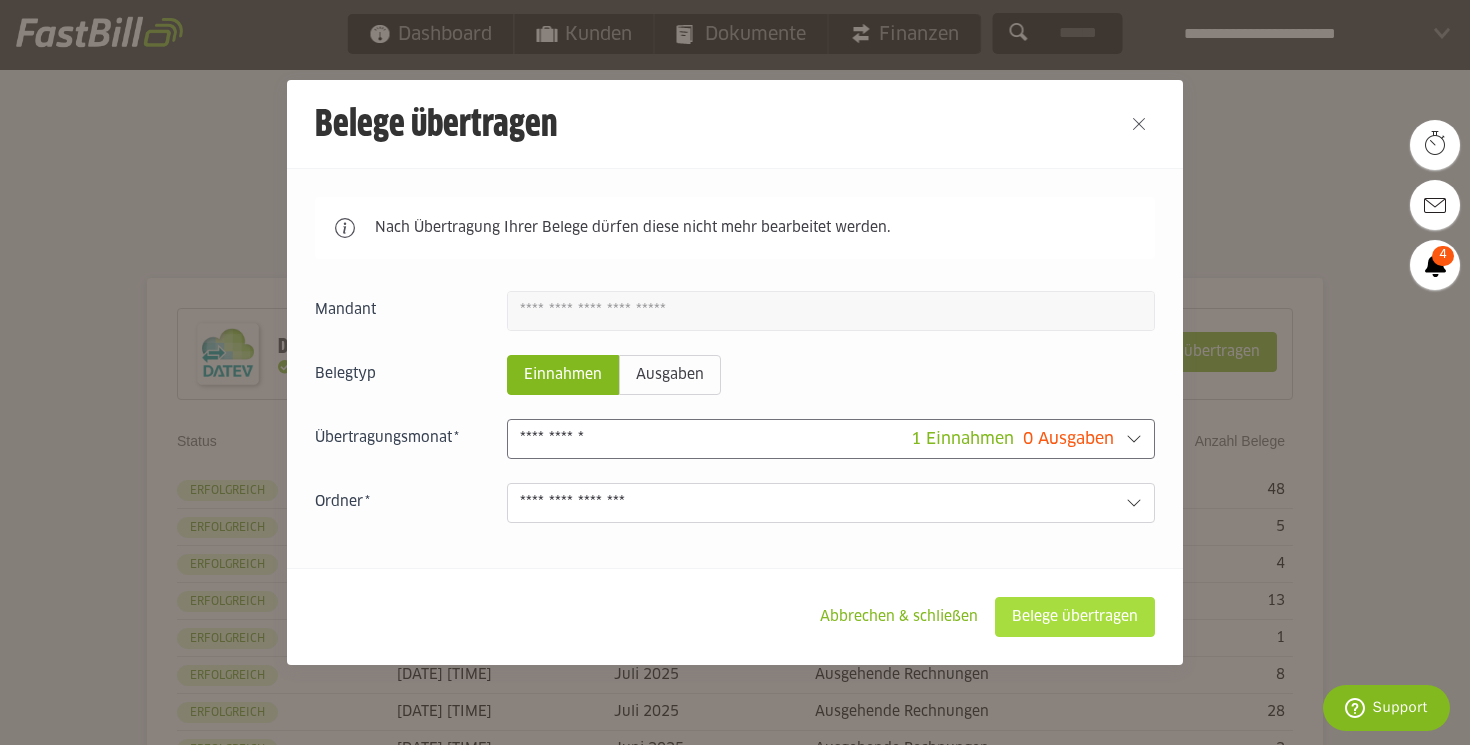 click on "Belege übertragen" at bounding box center [1075, 617] 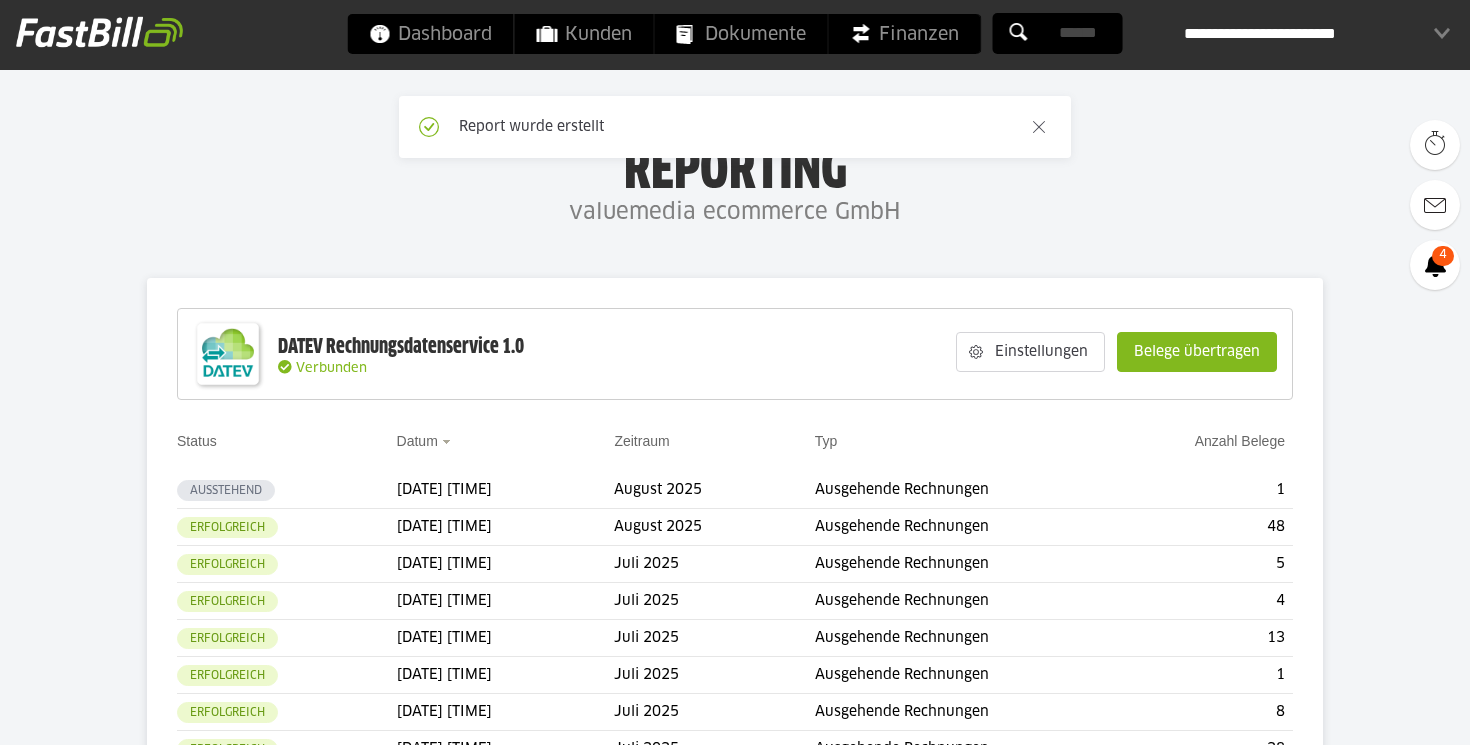 scroll, scrollTop: 0, scrollLeft: 0, axis: both 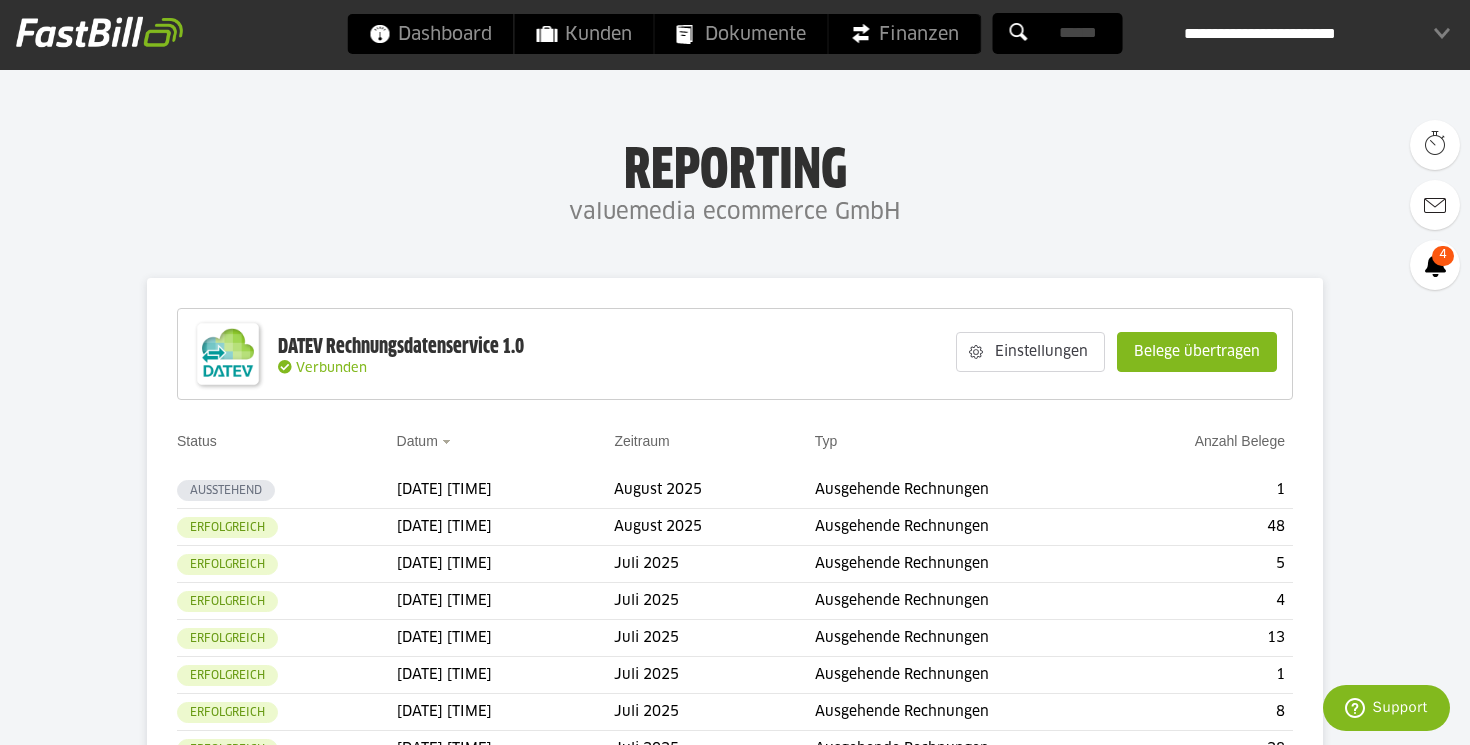 click on "Reporting" at bounding box center (735, 167) 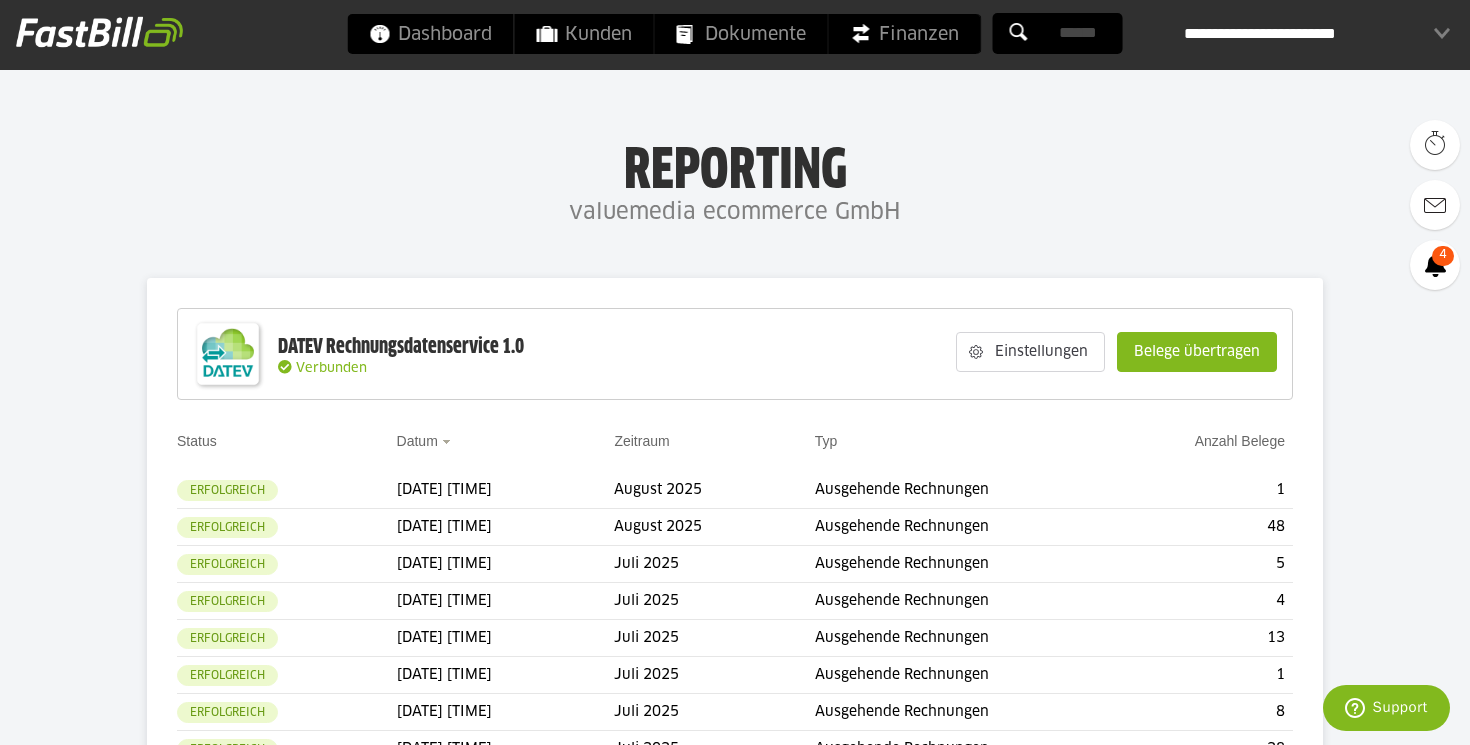 click on "**********" at bounding box center (1317, 34) 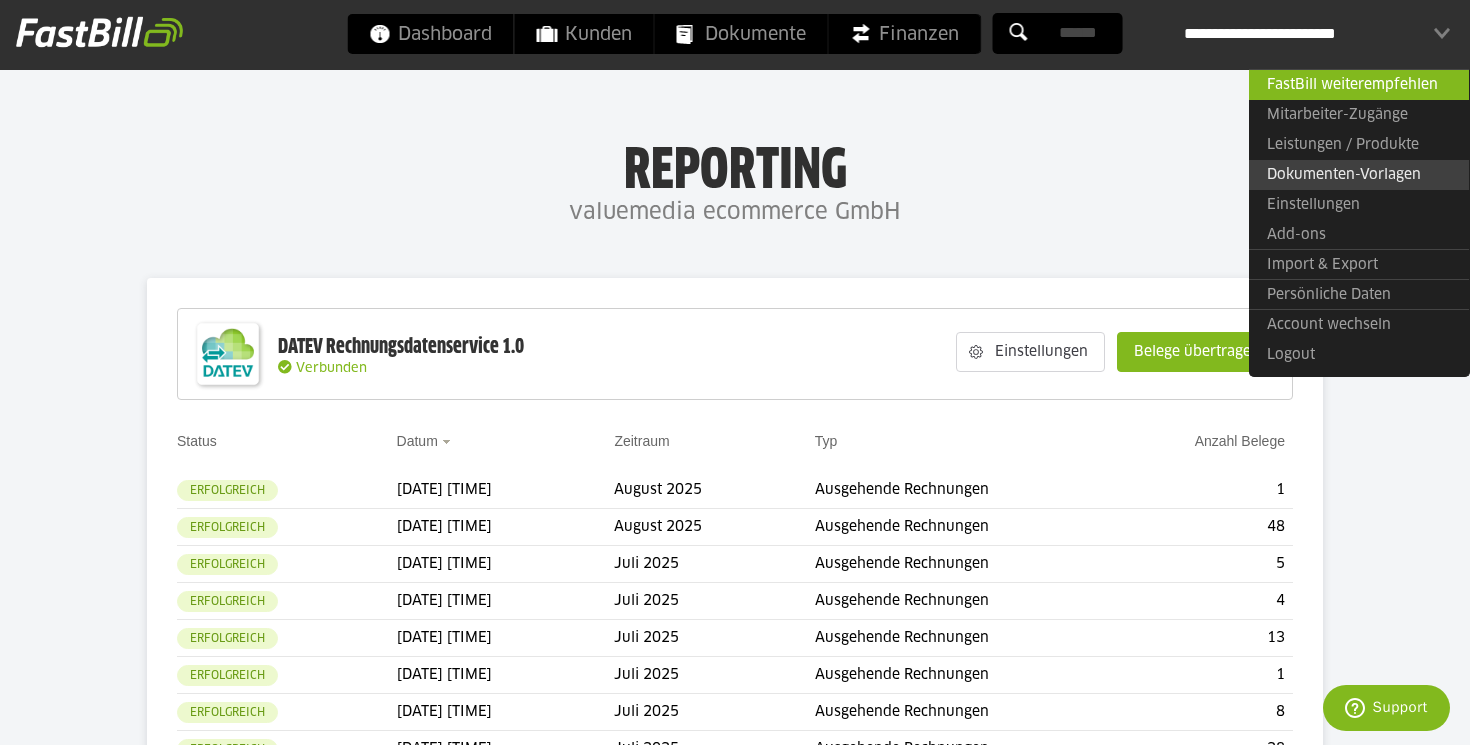 click on "Dokumenten-Vorlagen" at bounding box center [1359, 175] 